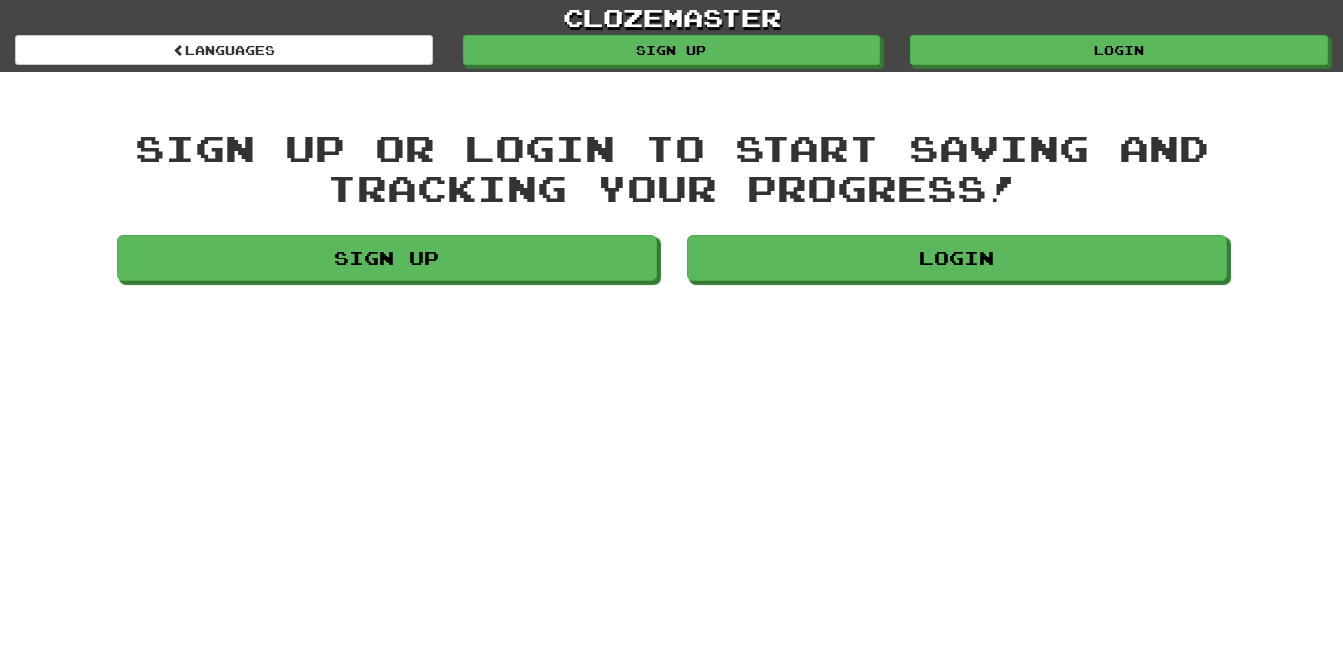 scroll, scrollTop: 0, scrollLeft: 0, axis: both 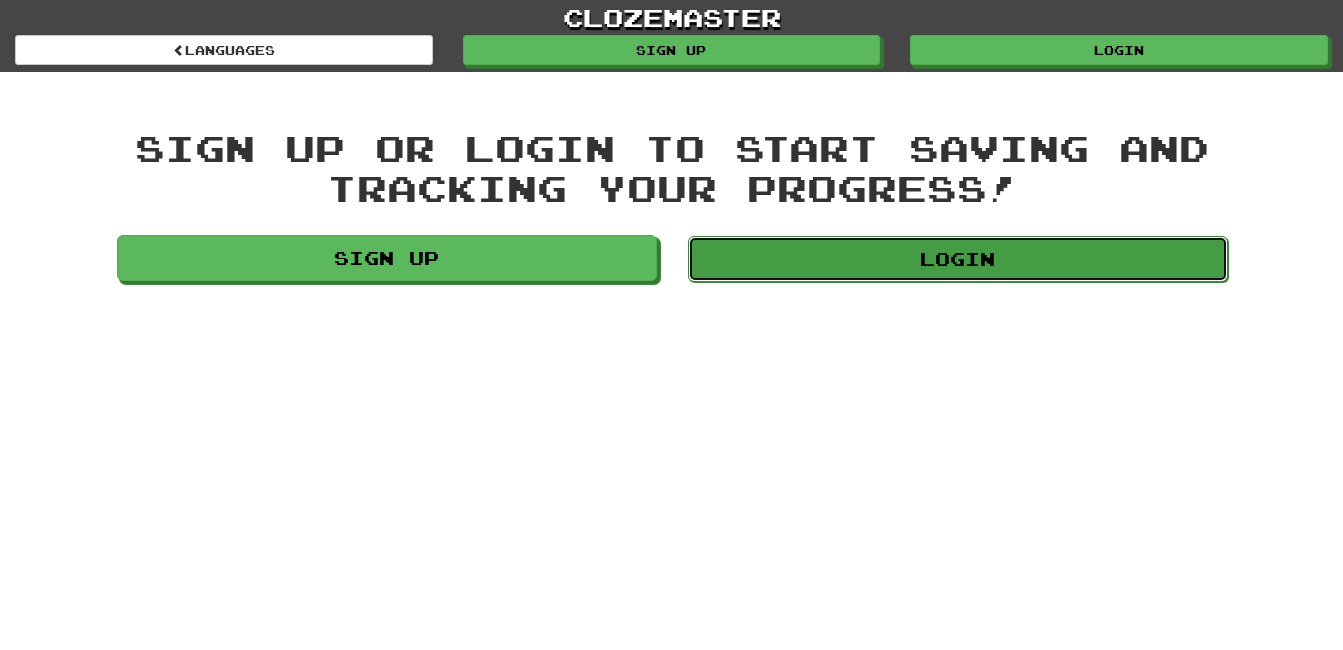 click on "Login" at bounding box center (958, 259) 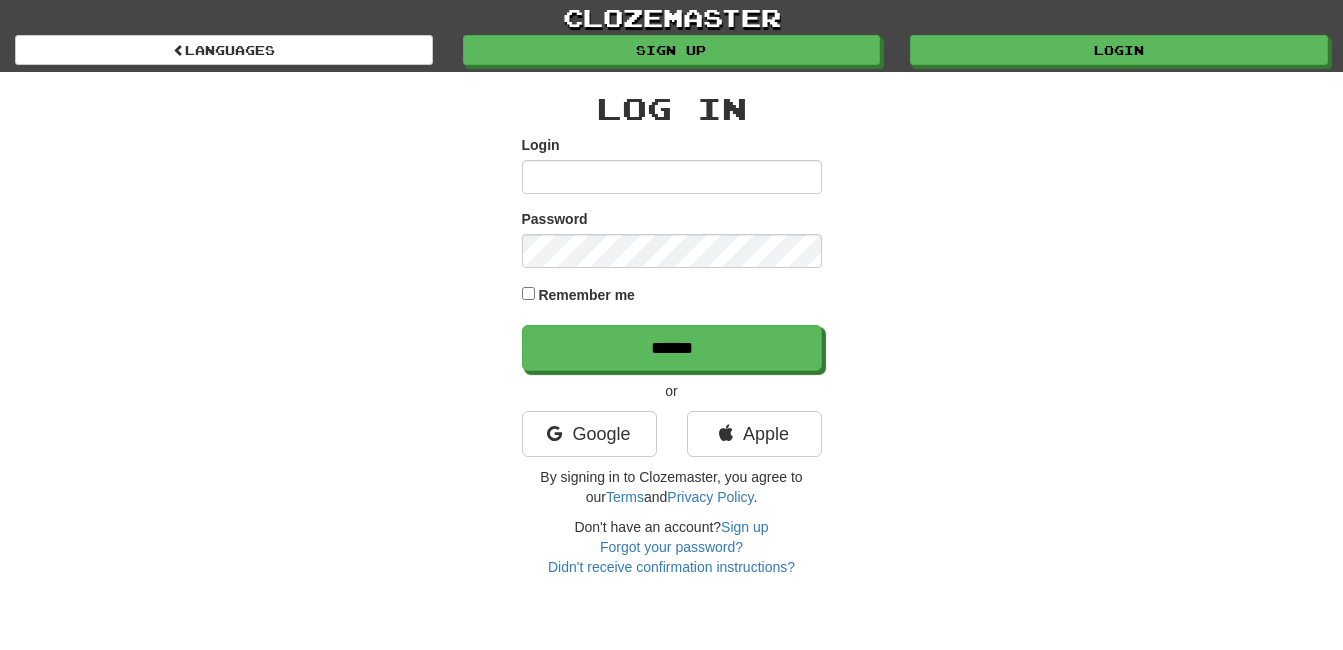 scroll, scrollTop: 0, scrollLeft: 0, axis: both 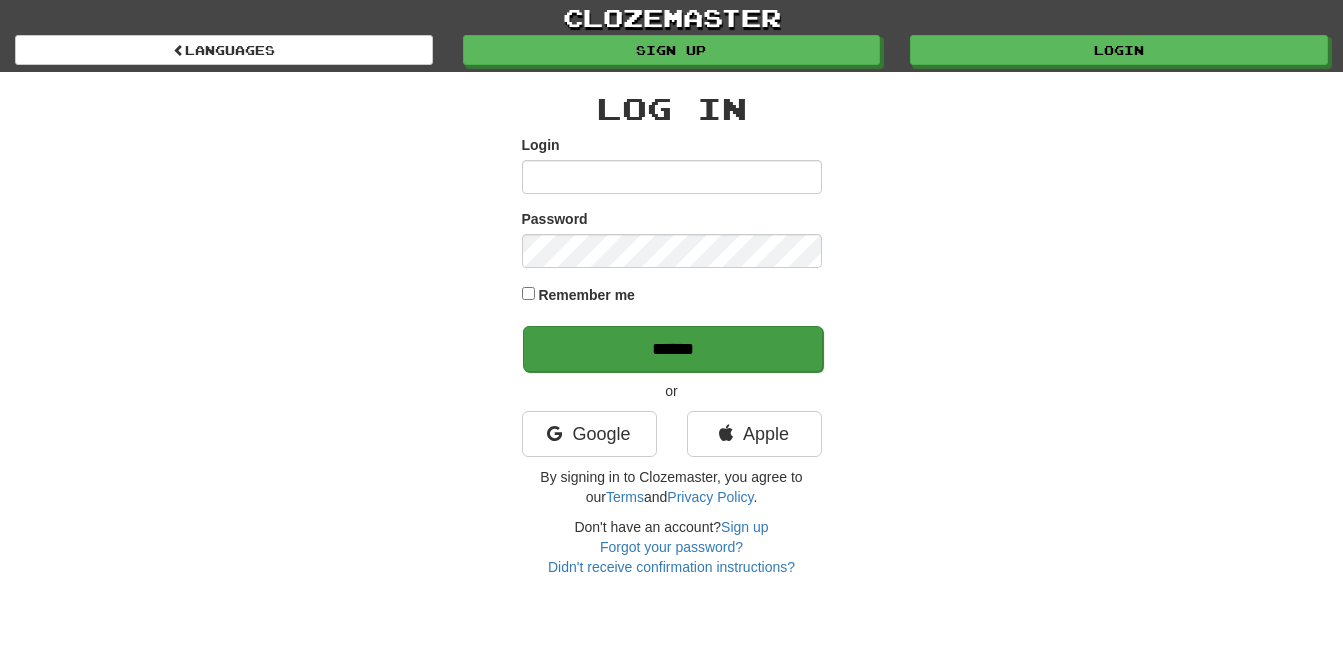 type on "**********" 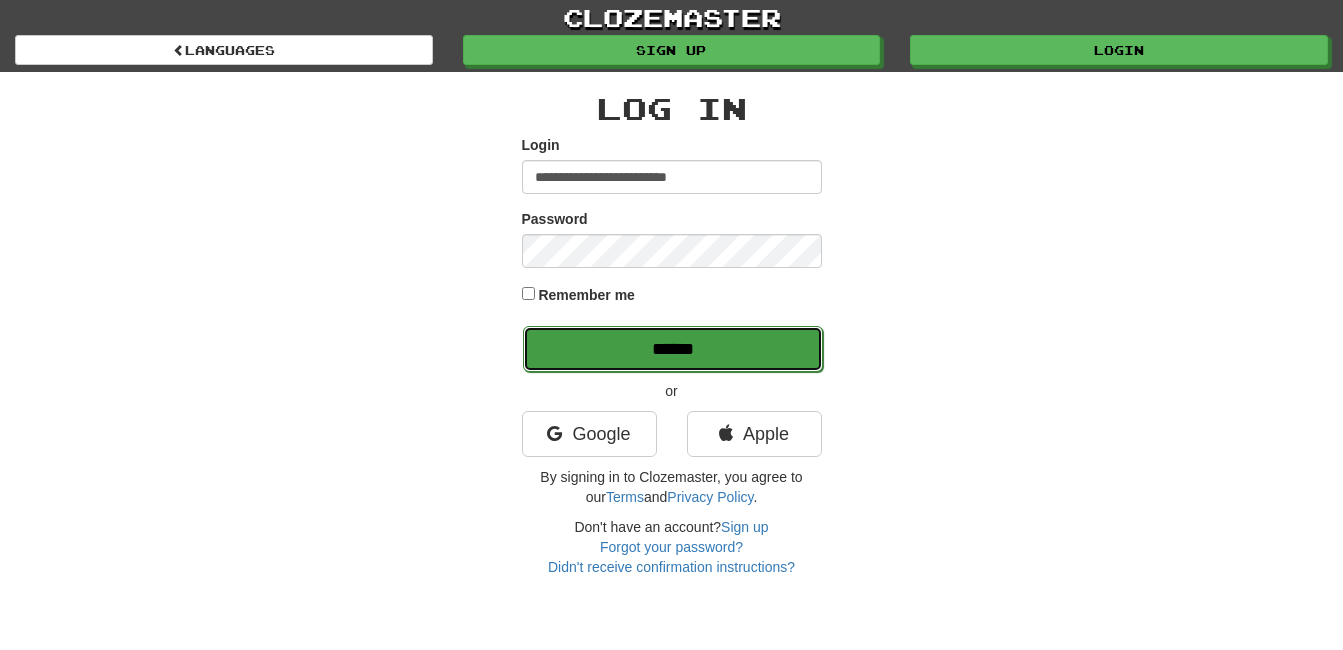 click on "******" at bounding box center (673, 349) 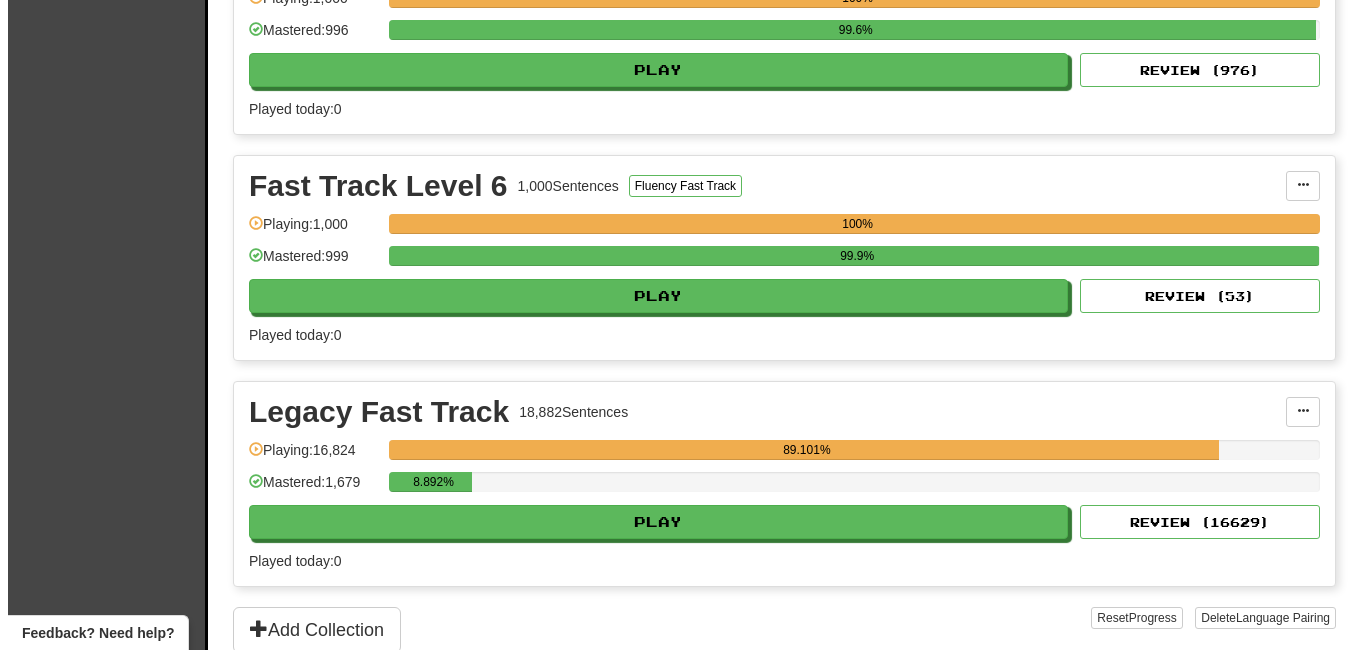 scroll, scrollTop: 1437, scrollLeft: 0, axis: vertical 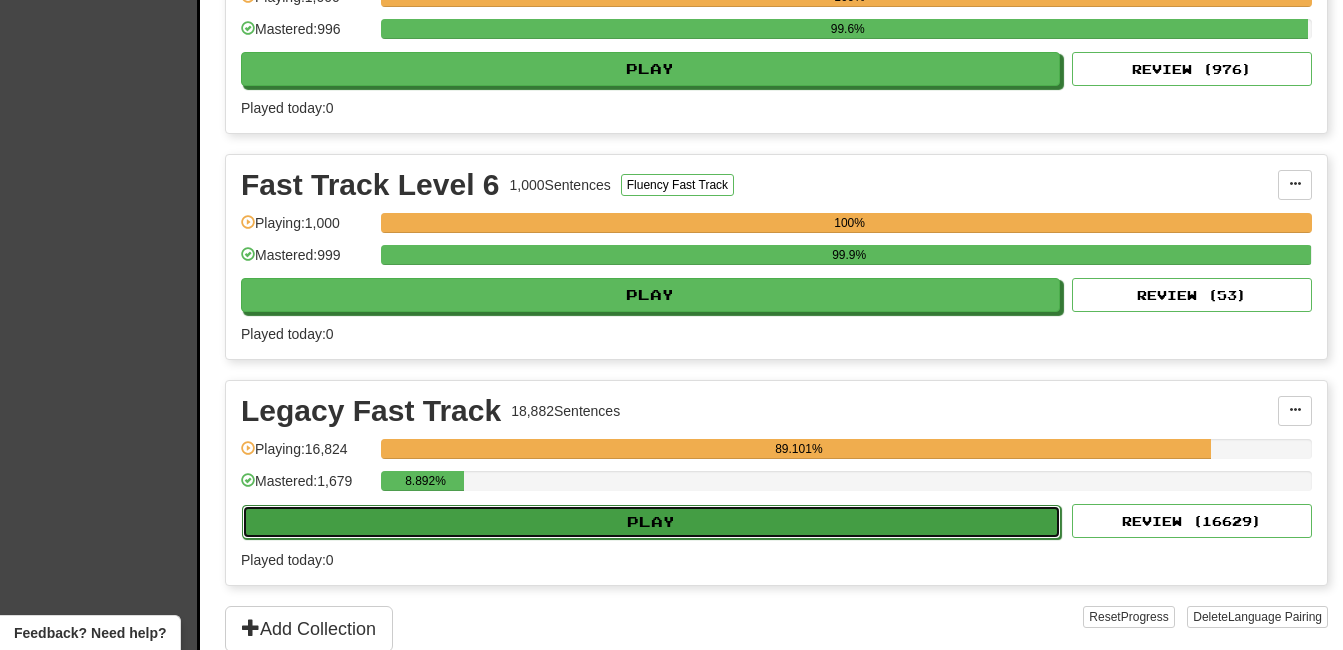 click on "Play" at bounding box center (651, 522) 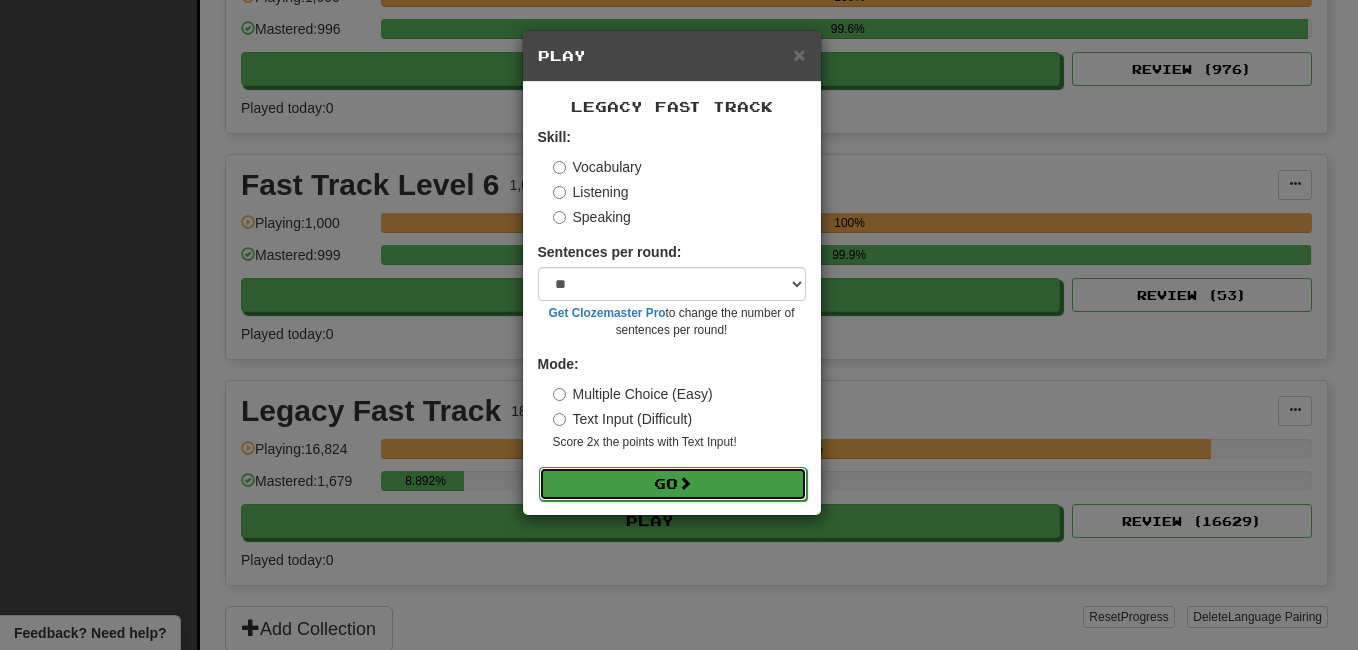 click on "Go" at bounding box center [673, 484] 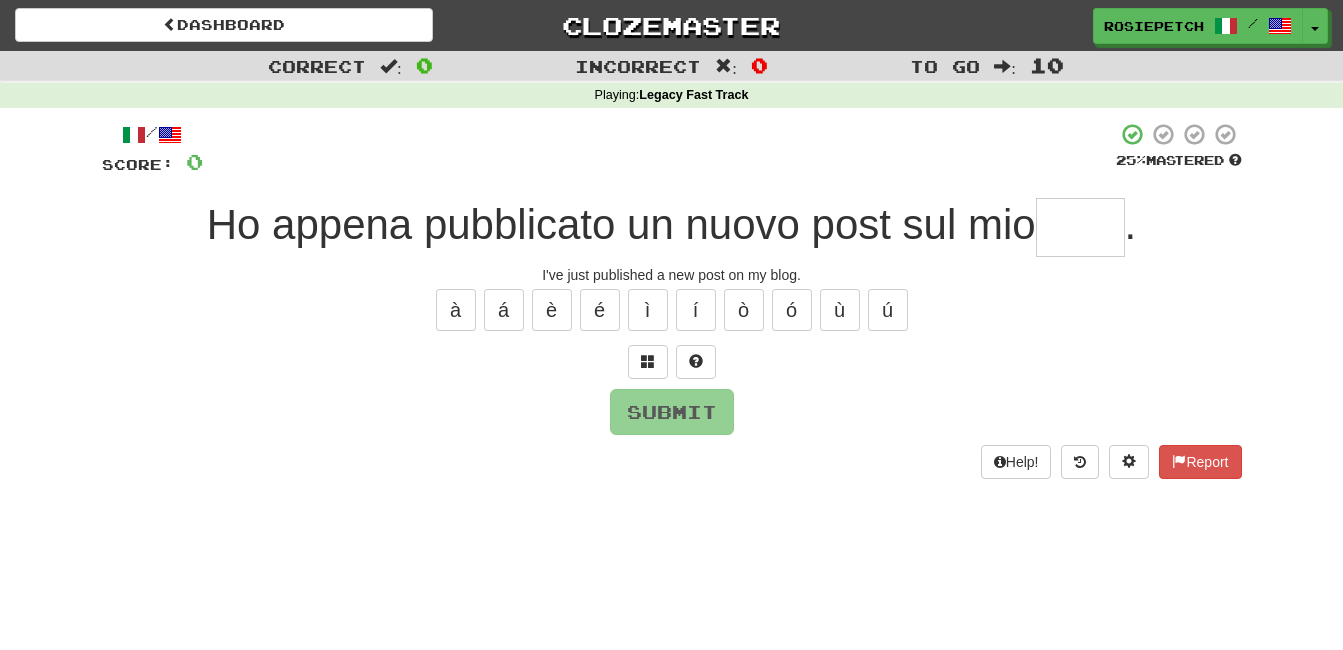 scroll, scrollTop: 0, scrollLeft: 0, axis: both 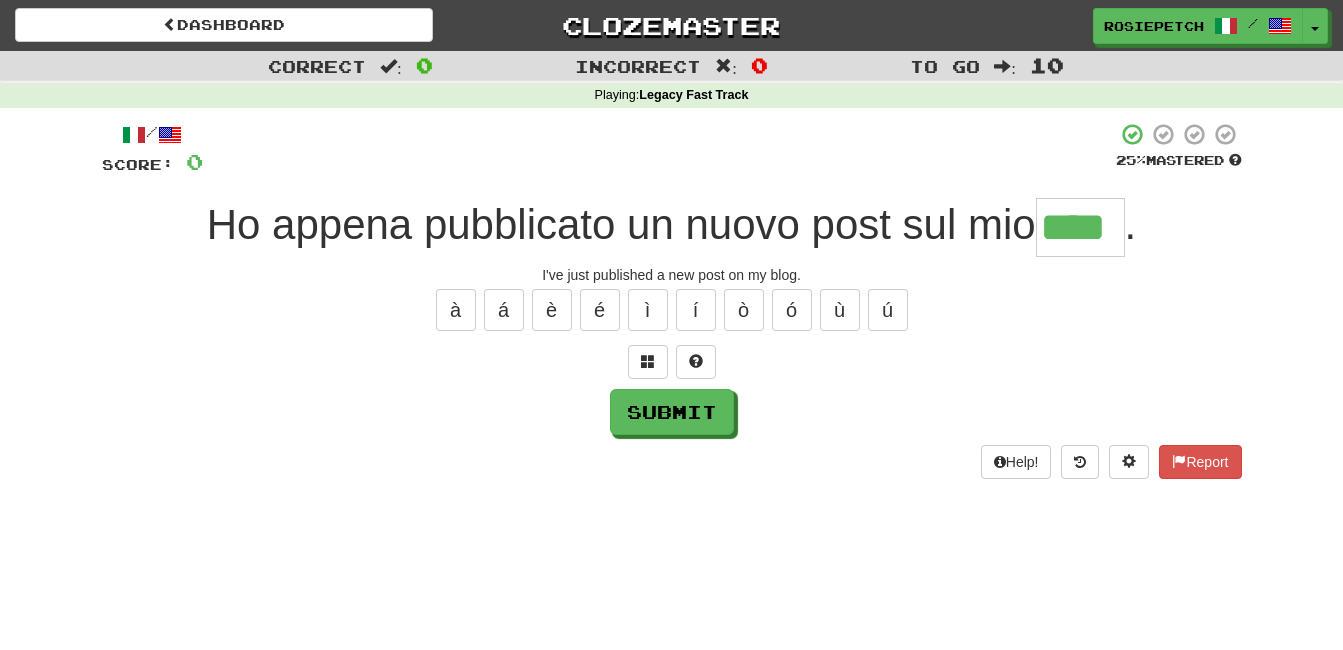 type on "****" 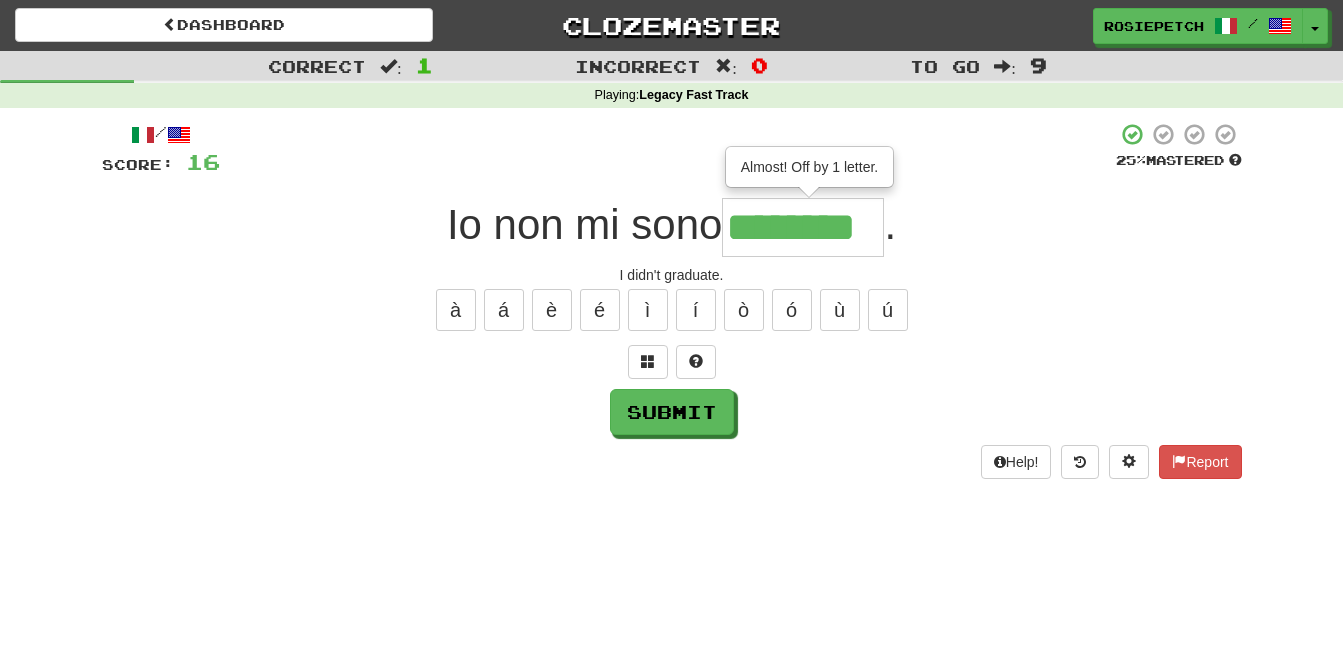 type on "********" 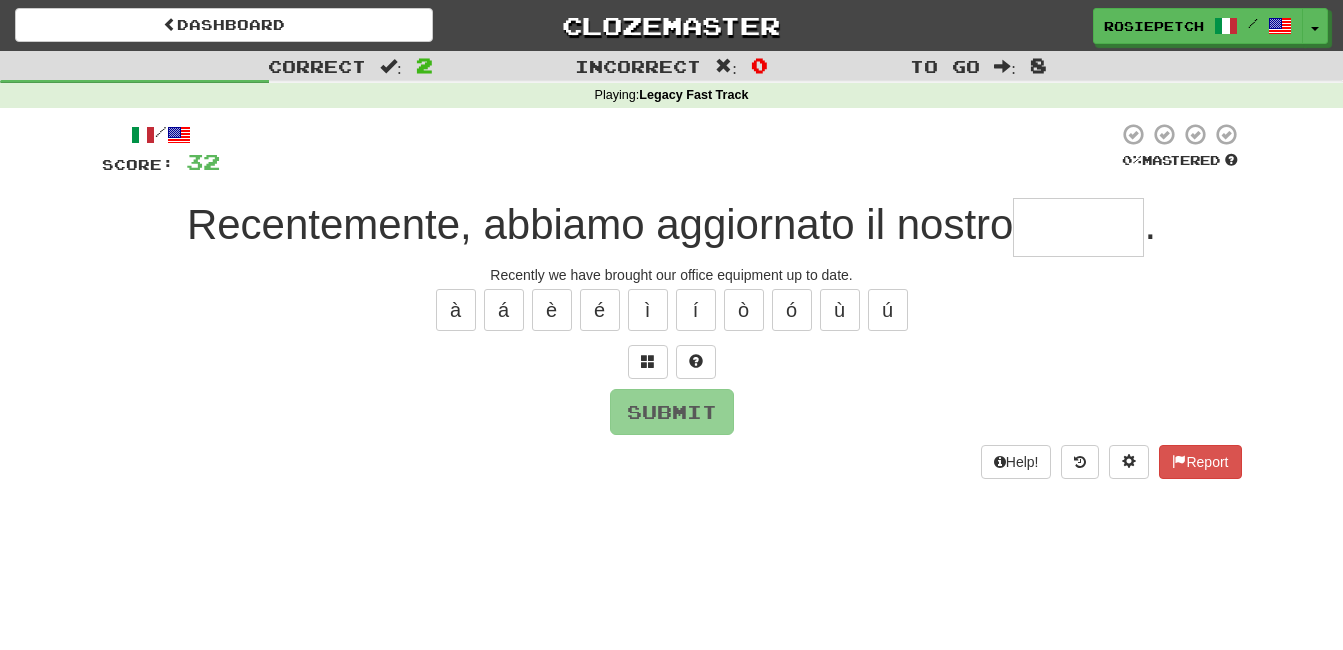 type on "******" 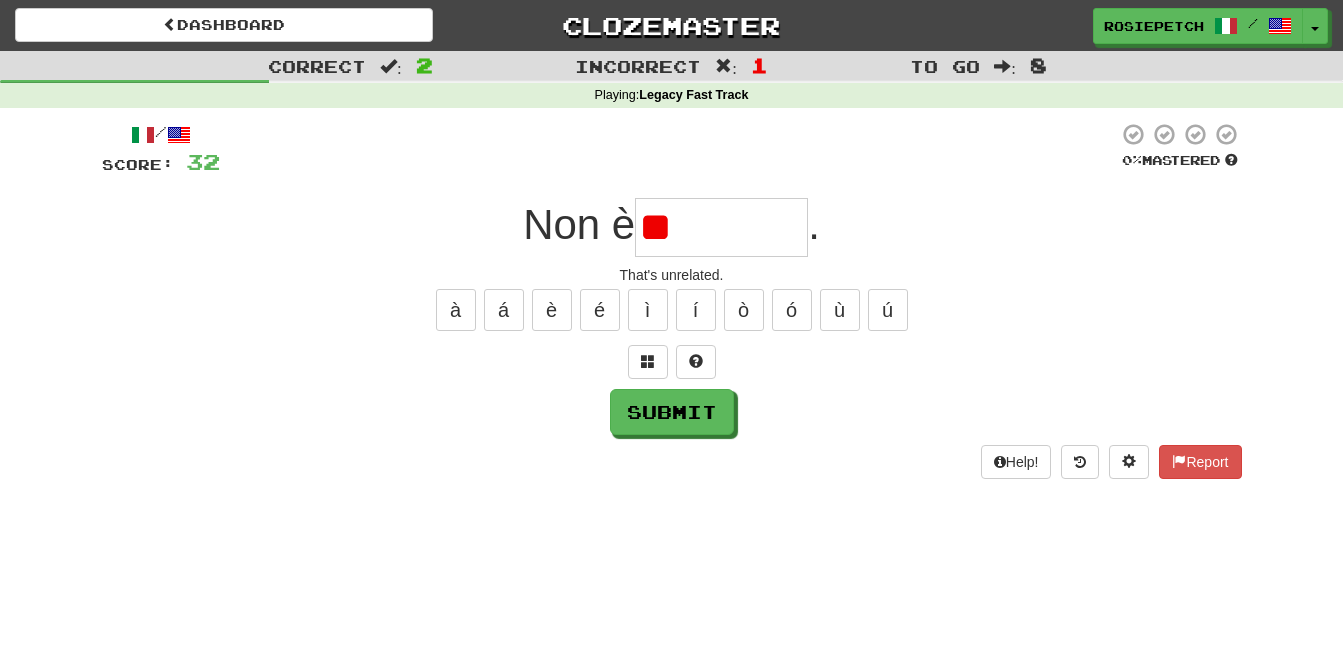 type on "*" 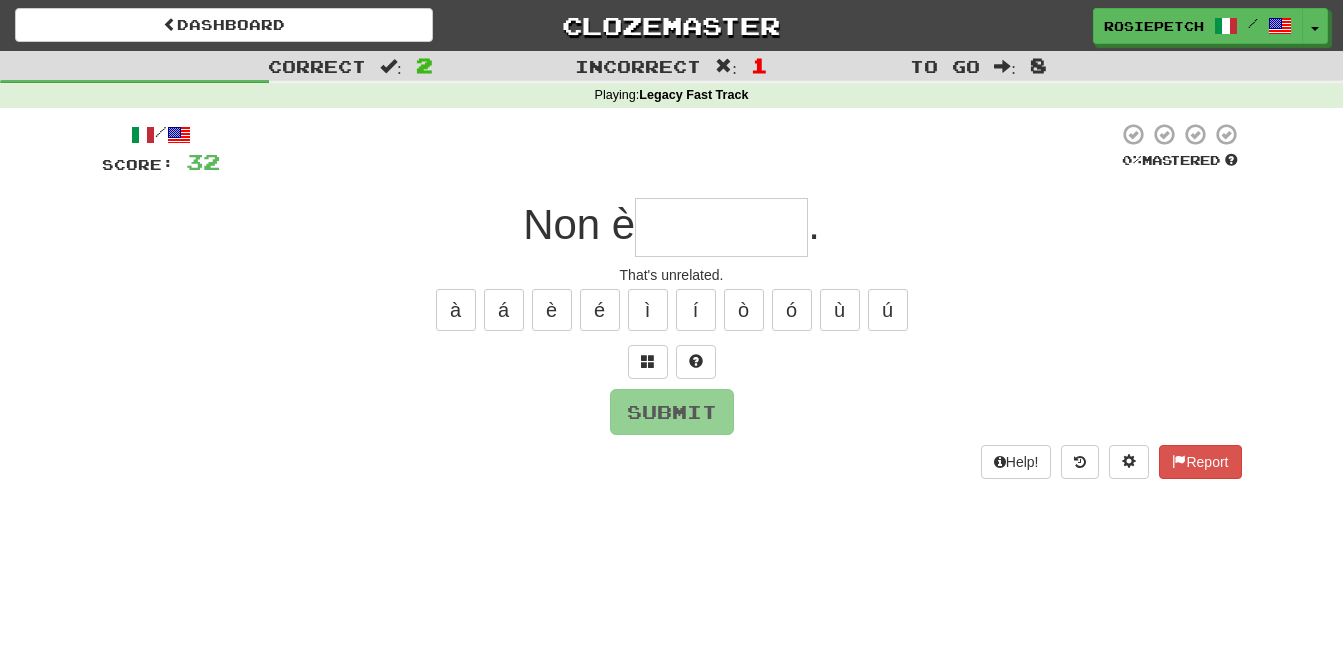 type on "*********" 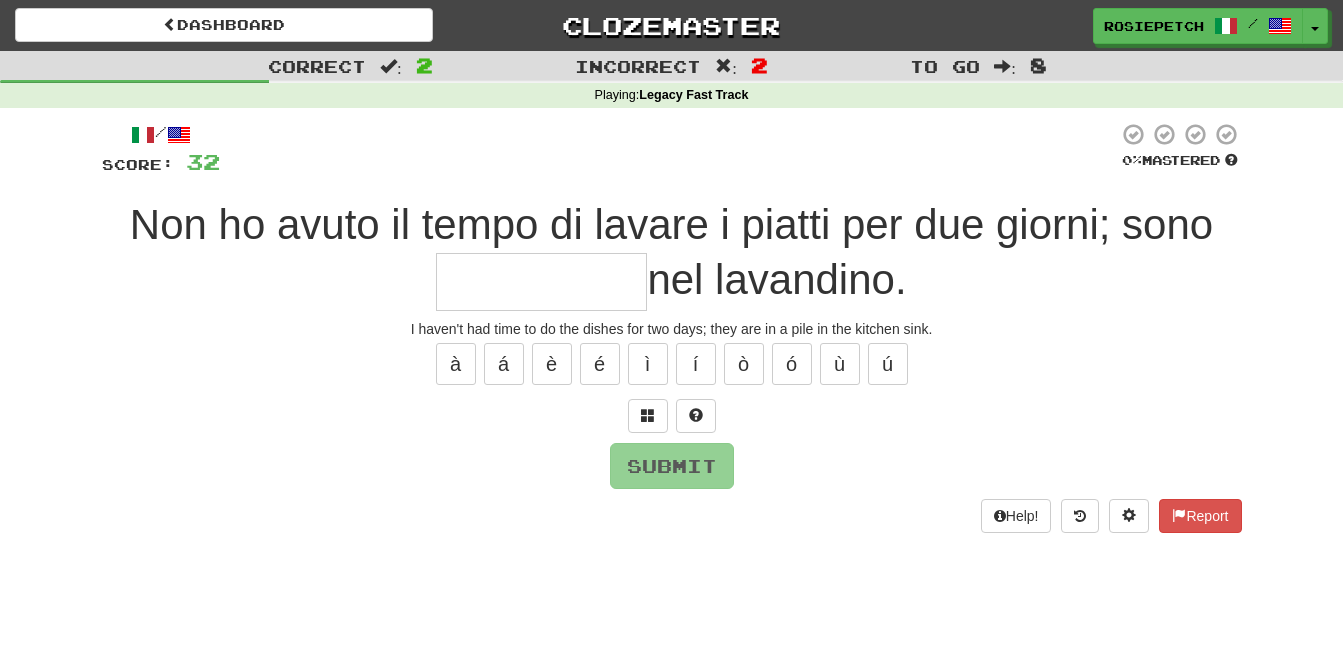 type on "**********" 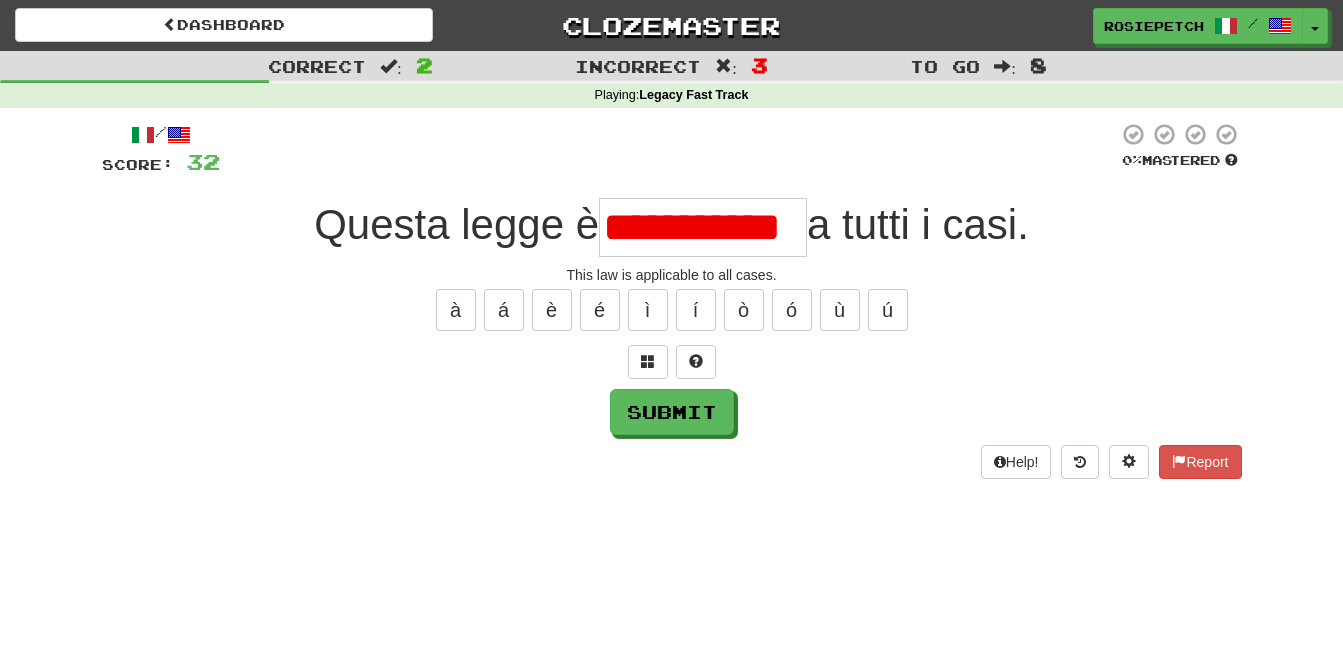 scroll, scrollTop: 0, scrollLeft: 0, axis: both 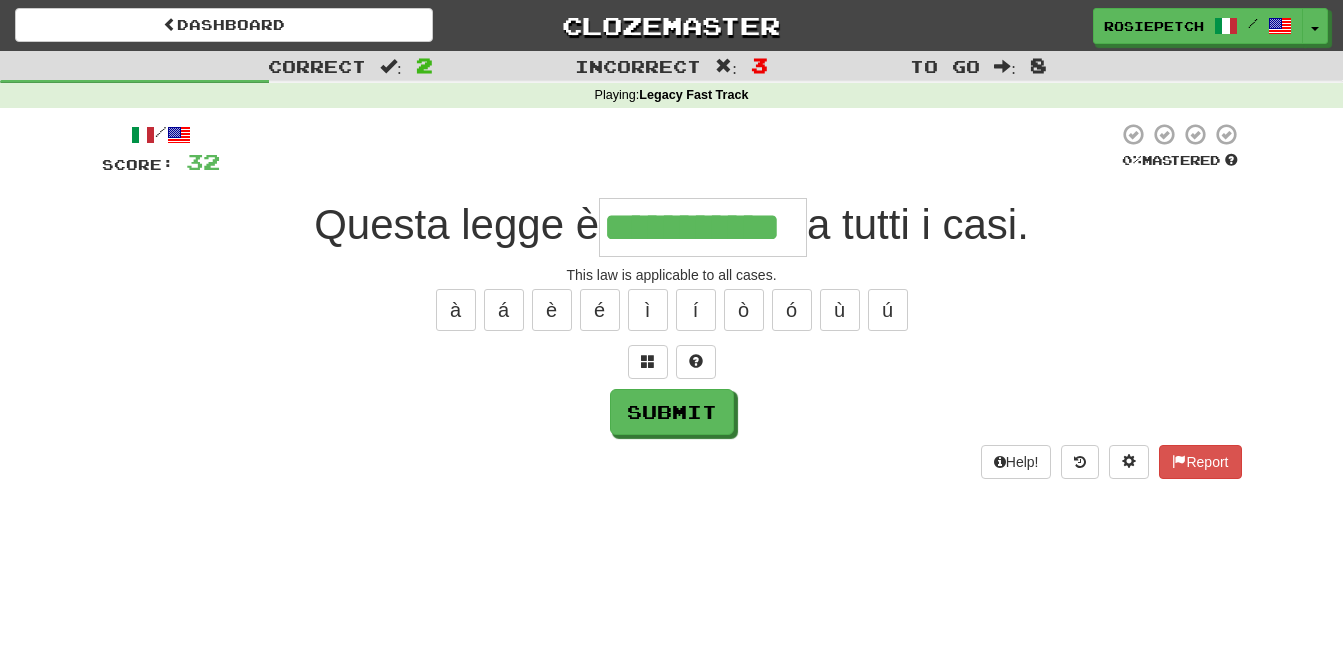 type on "**********" 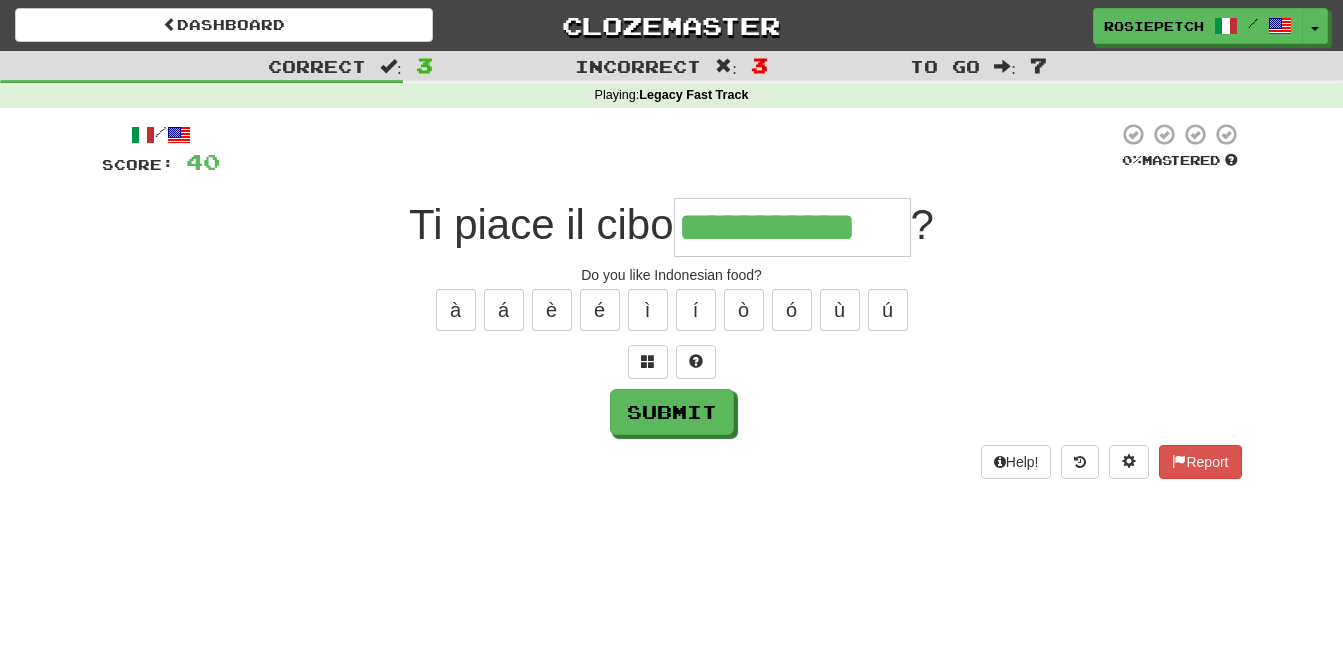 type on "**********" 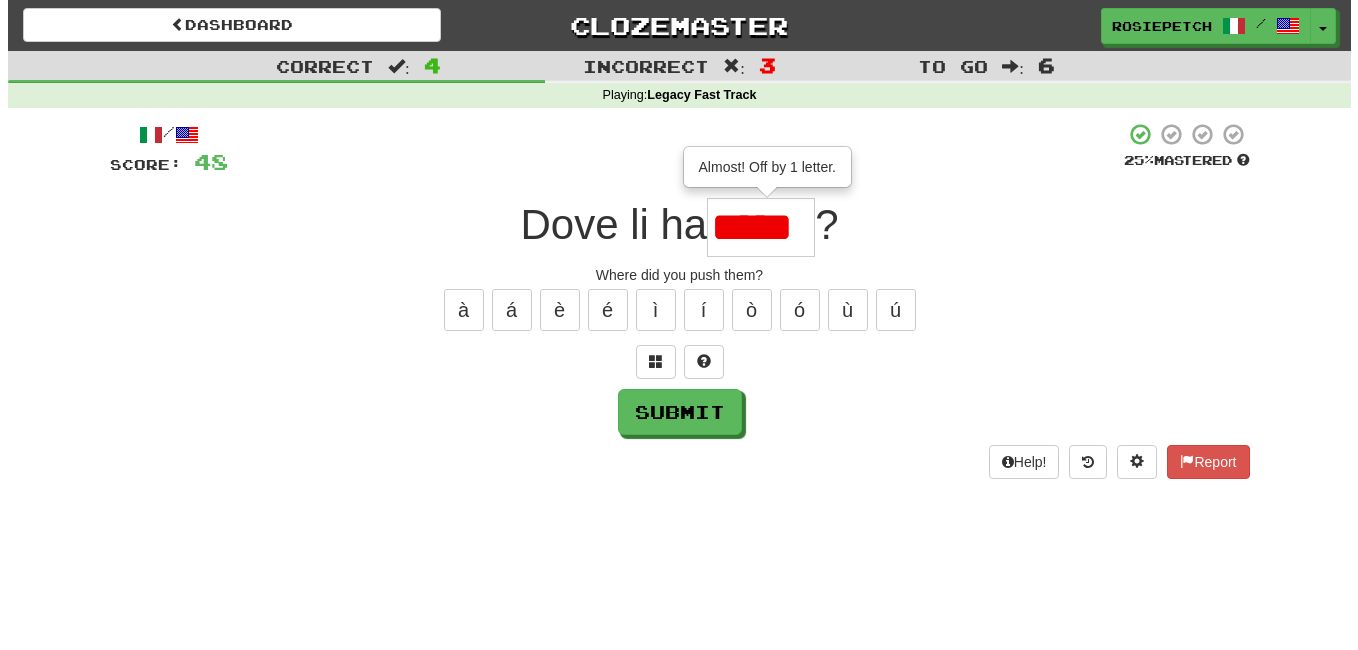 scroll, scrollTop: 0, scrollLeft: 0, axis: both 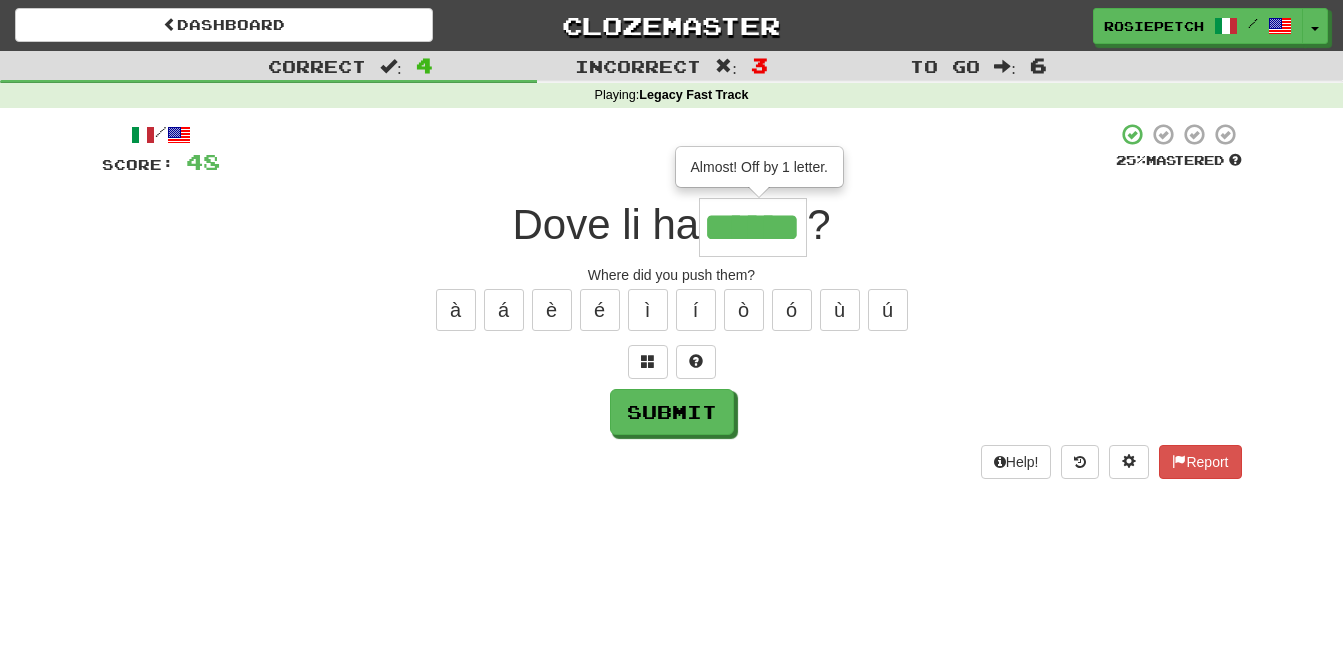 type on "******" 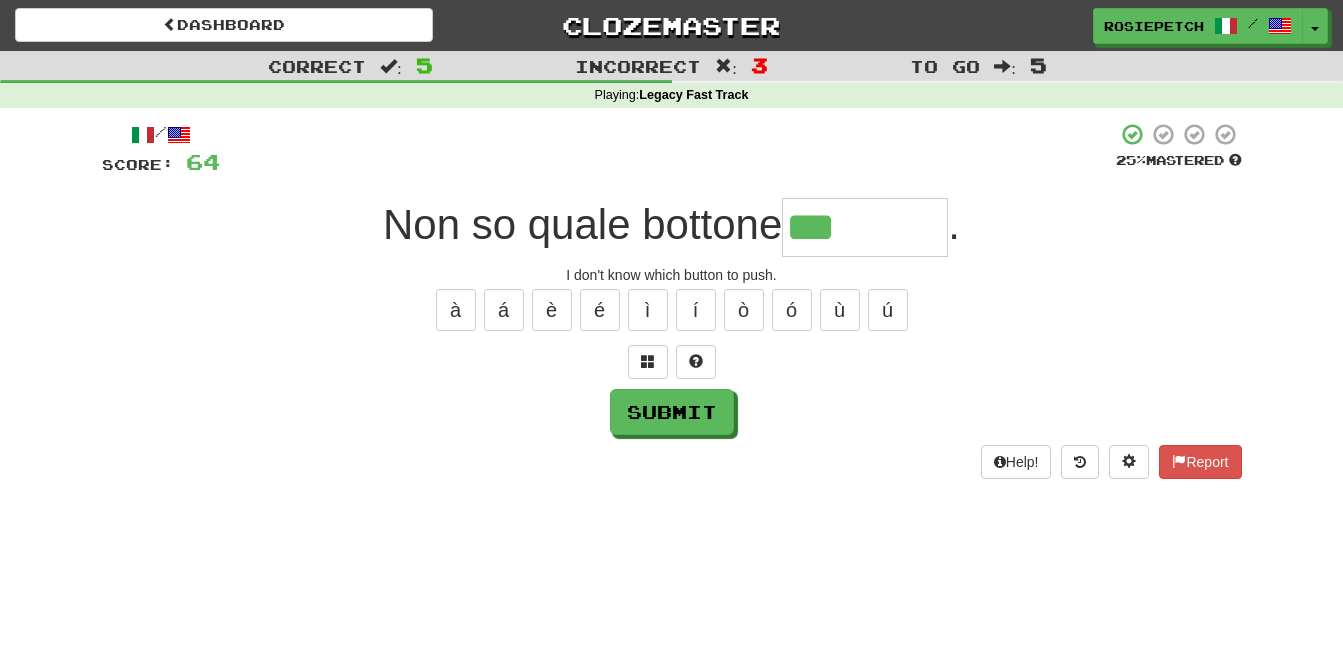type on "*******" 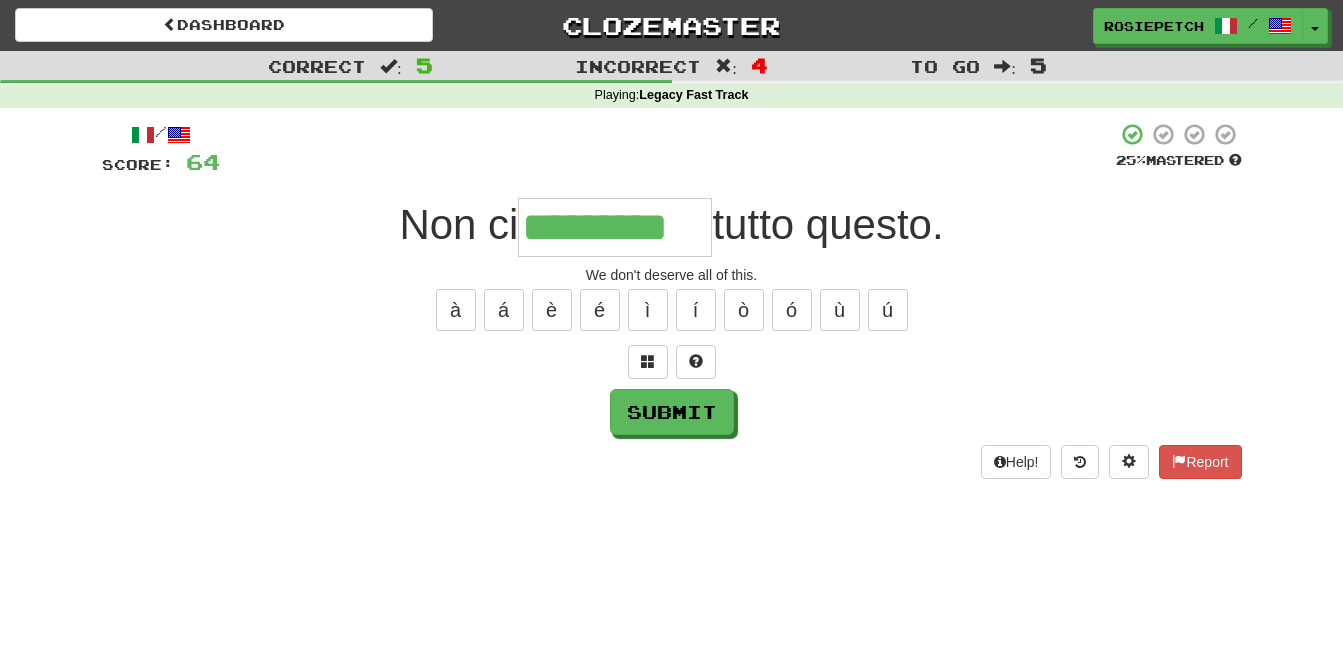 type on "*********" 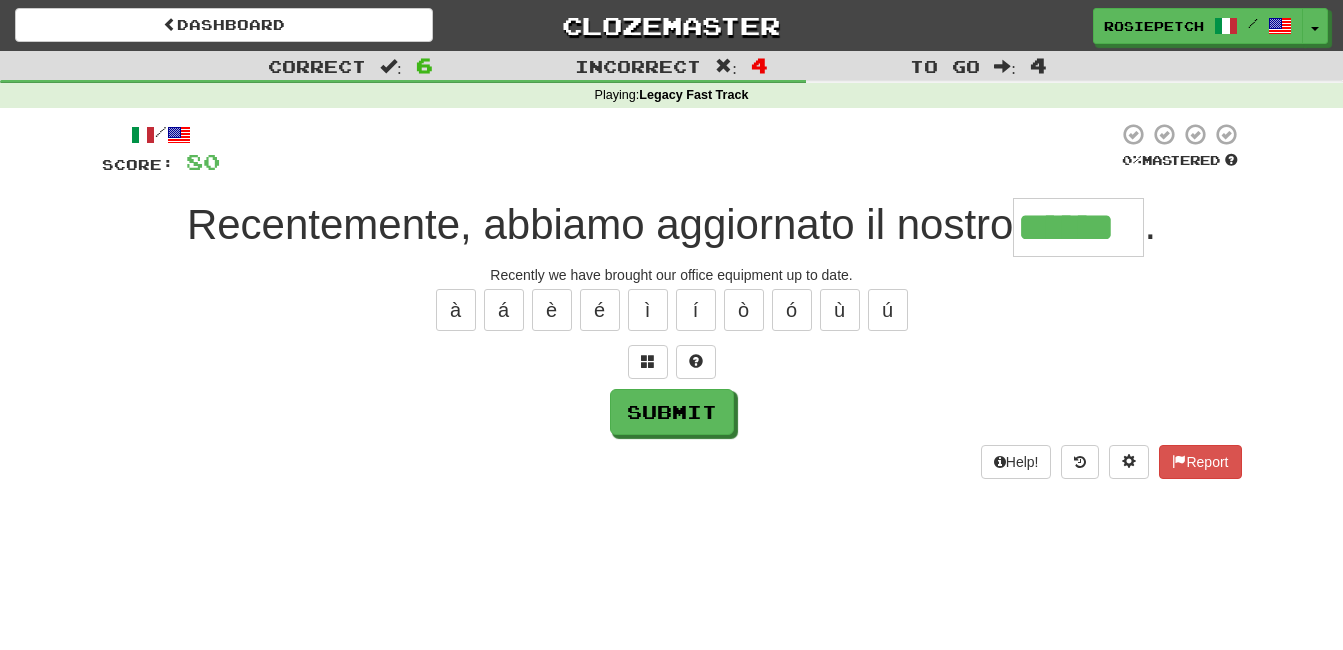 type on "******" 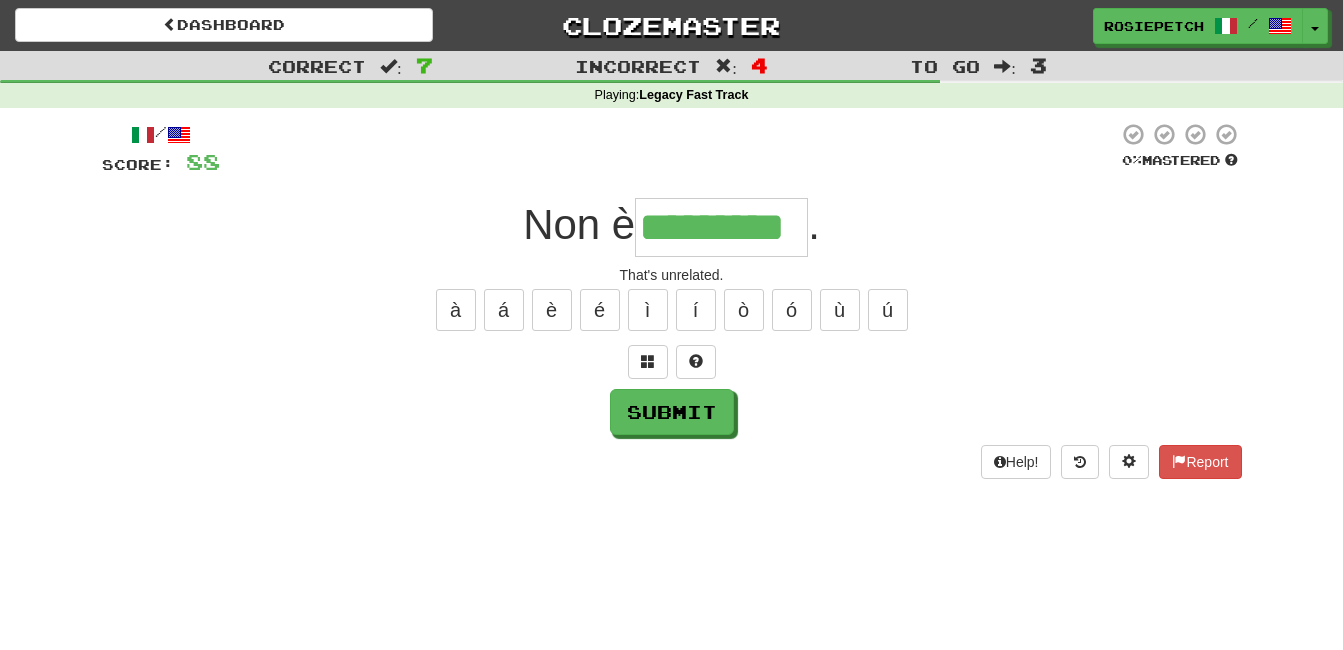 type on "*********" 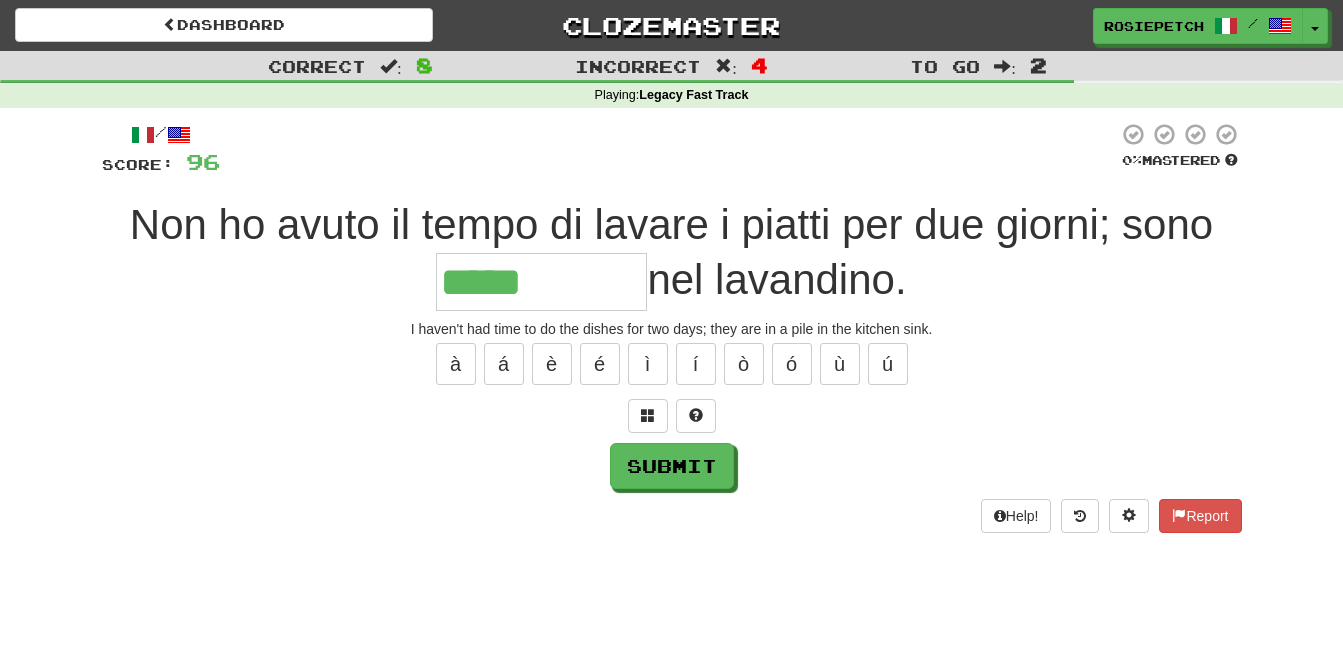 type on "**********" 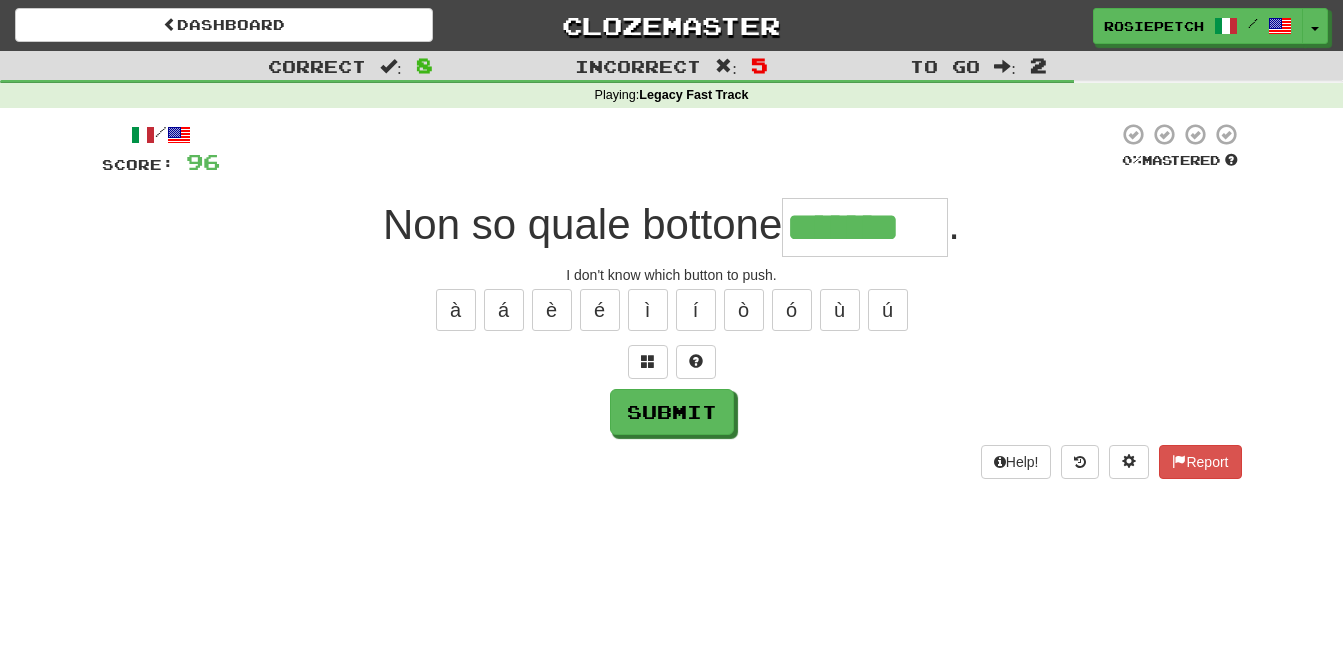 type on "*******" 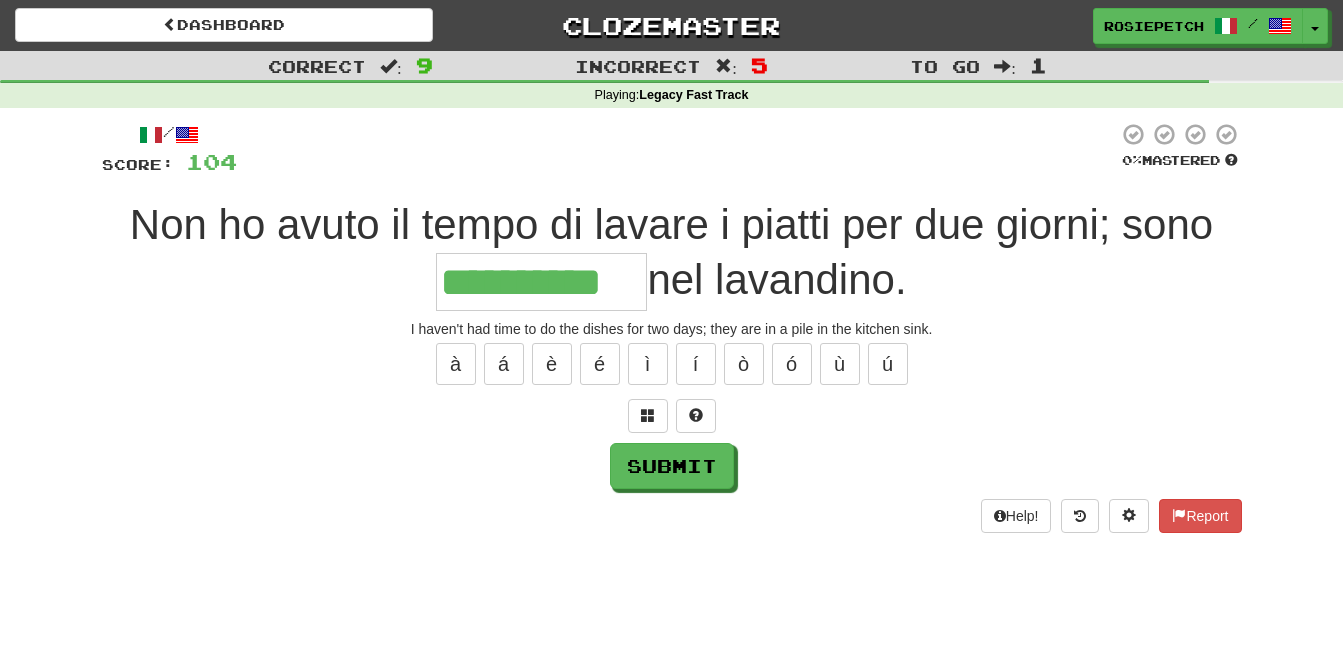 type on "**********" 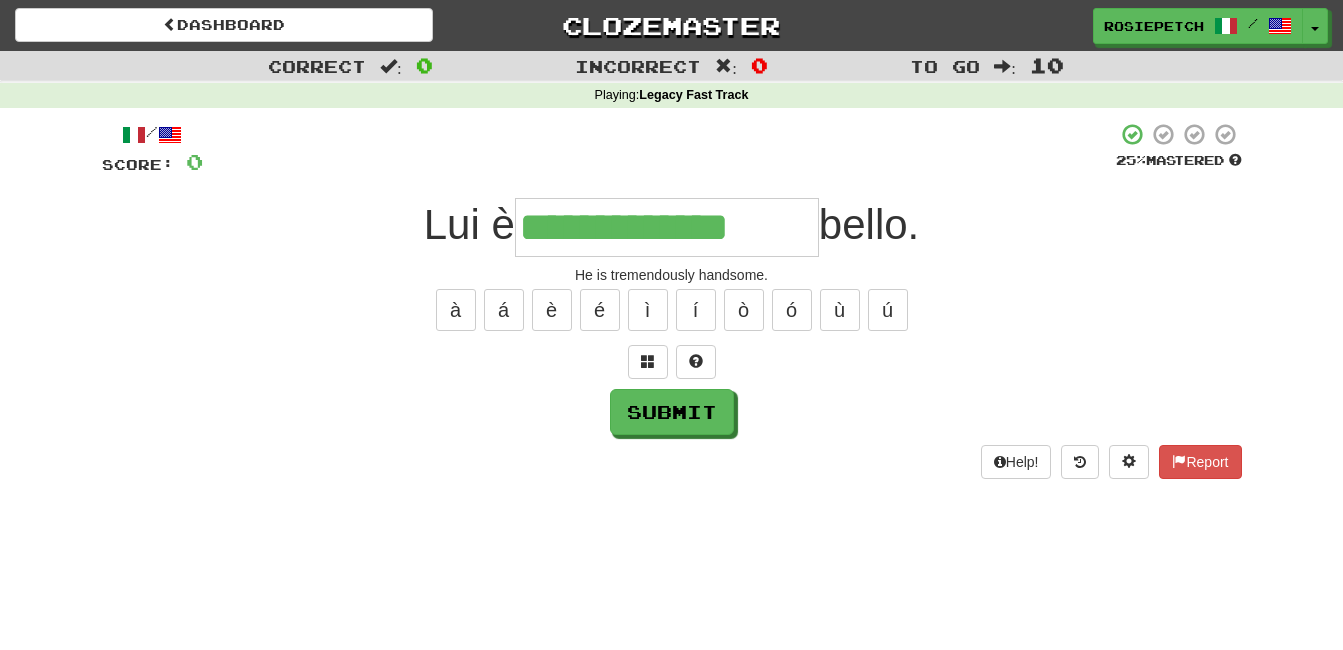 type on "**********" 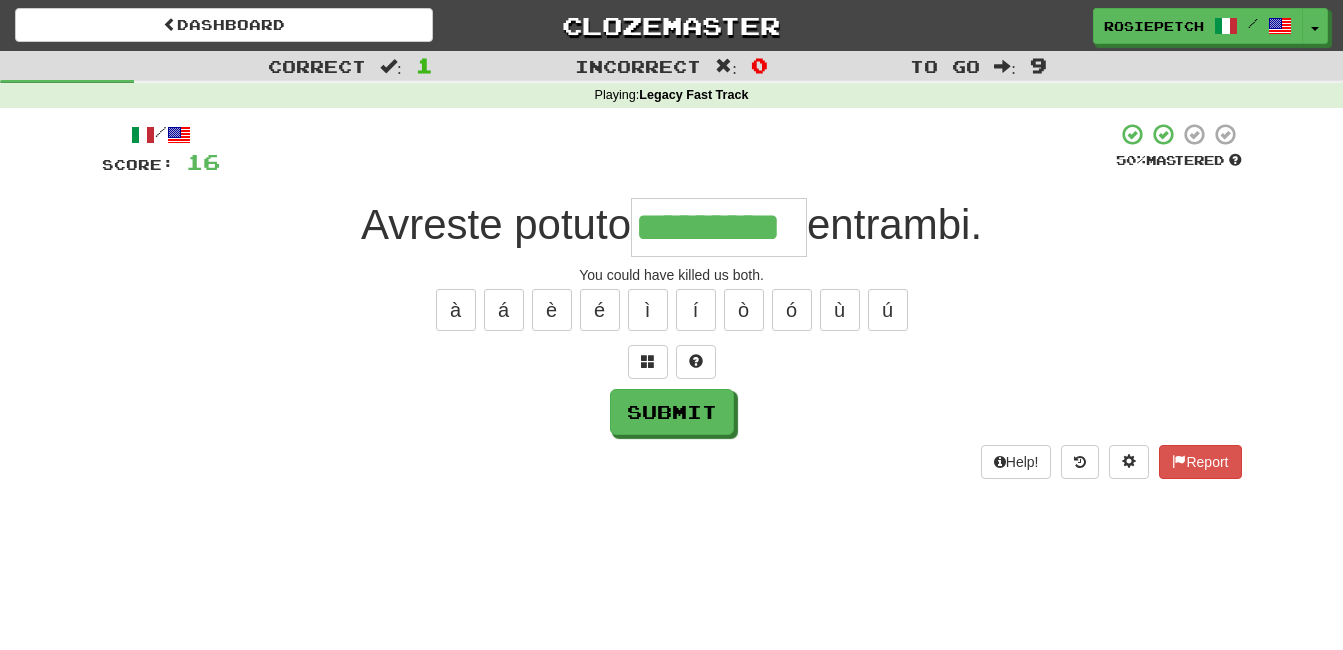 type on "*********" 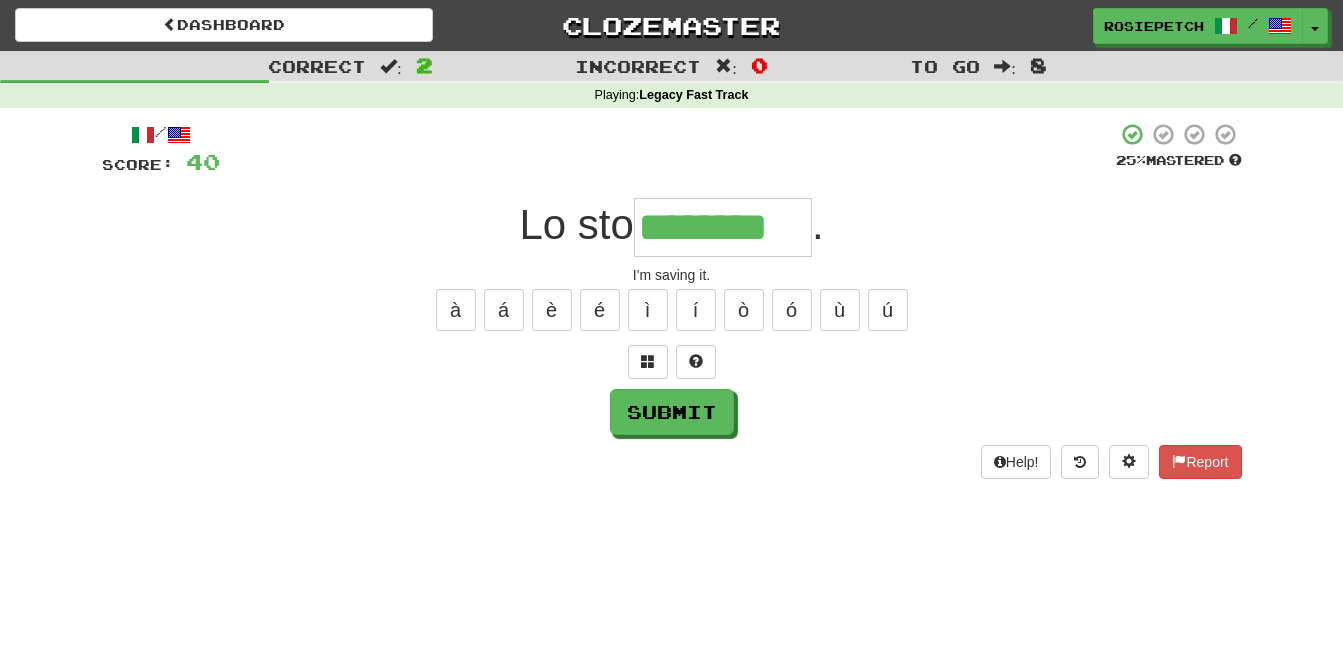 type on "********" 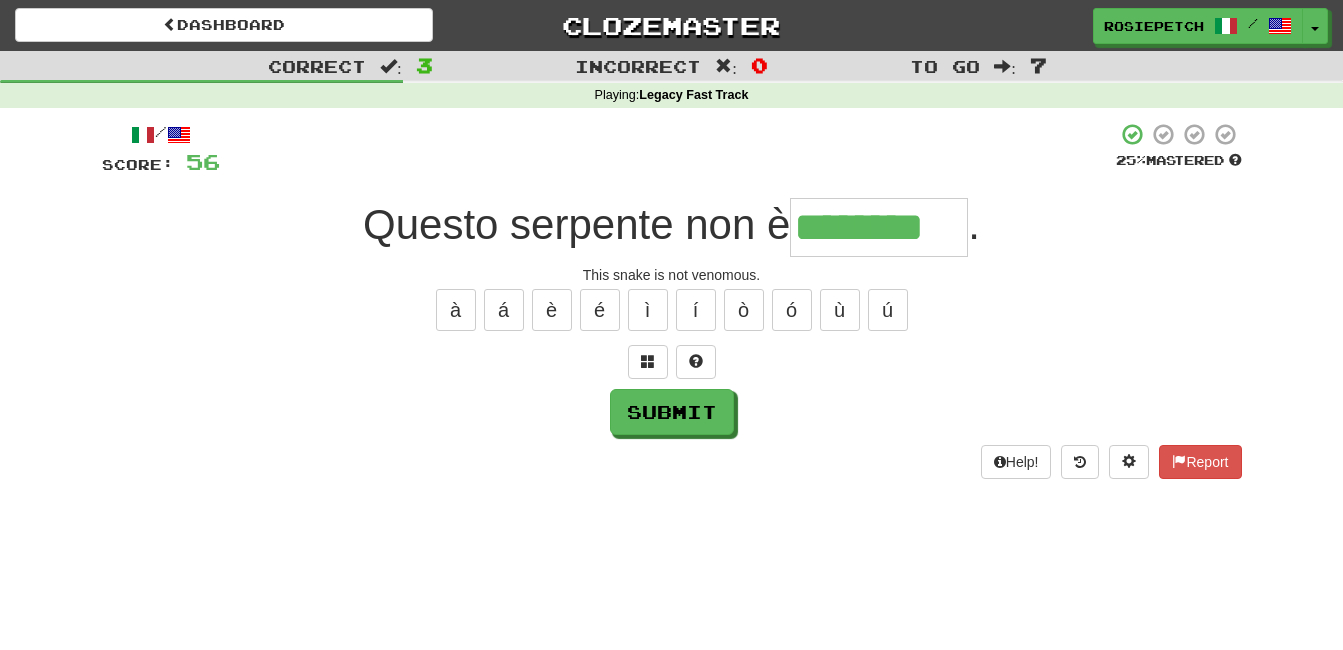 type on "********" 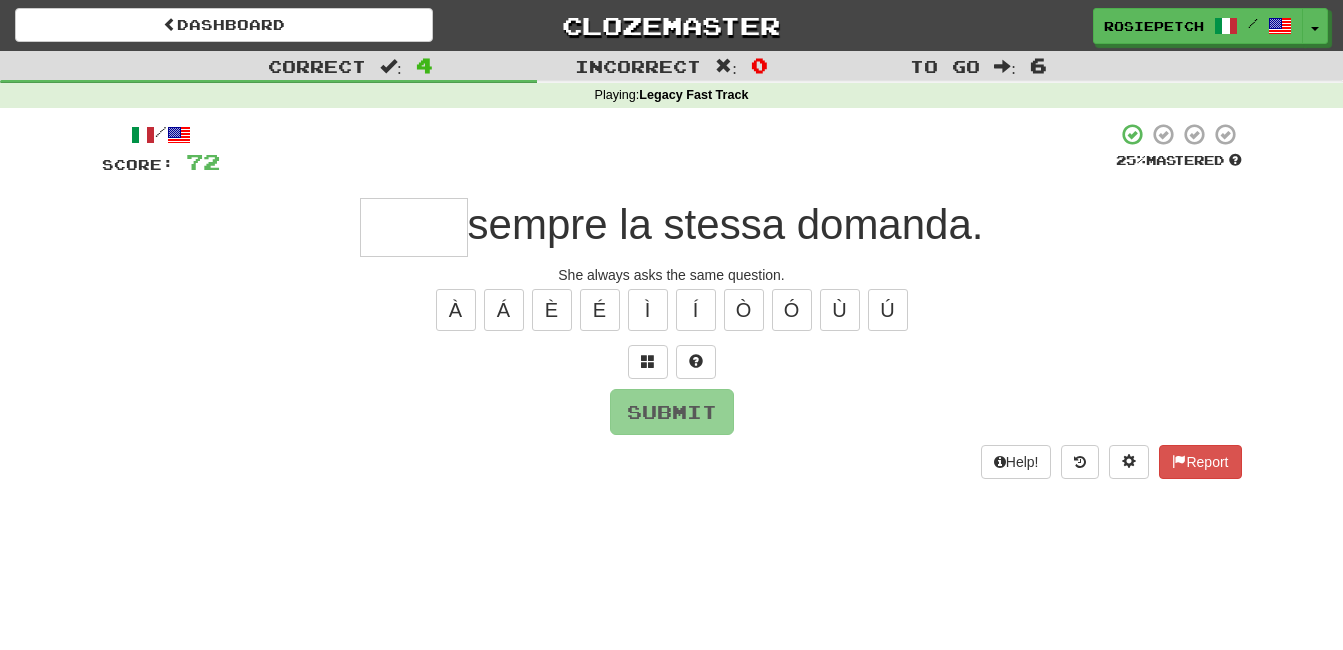 type on "*" 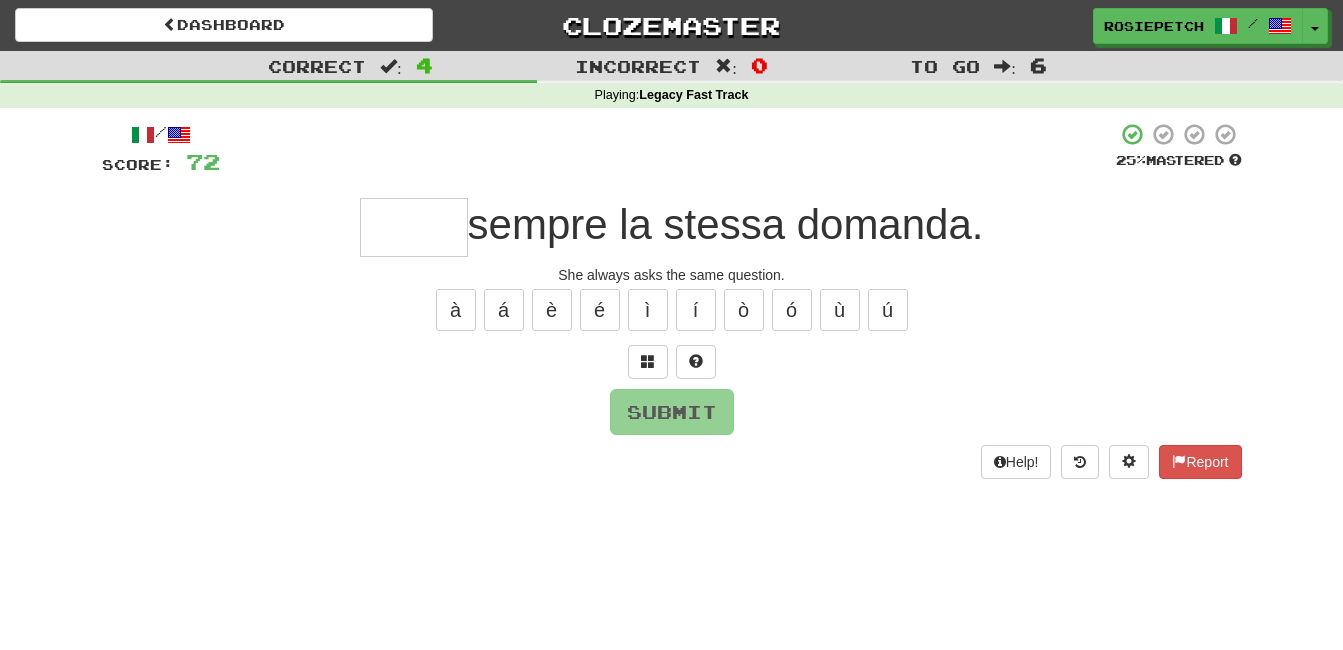type on "****" 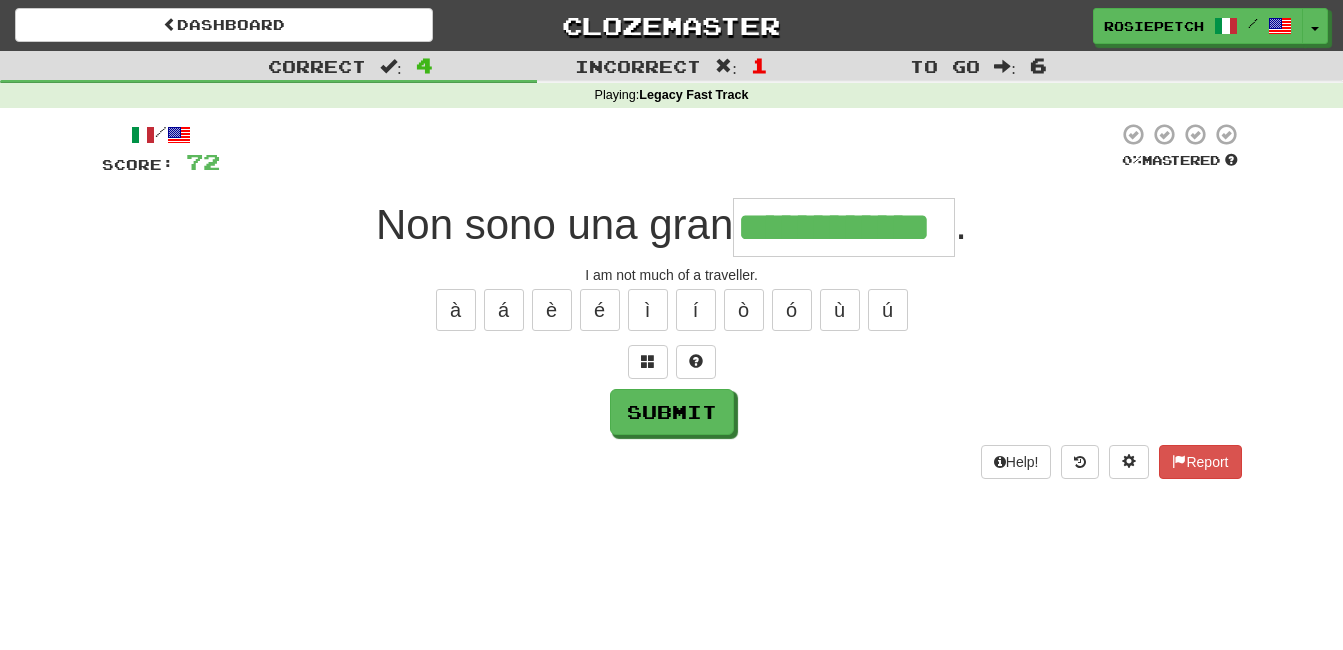 type on "**********" 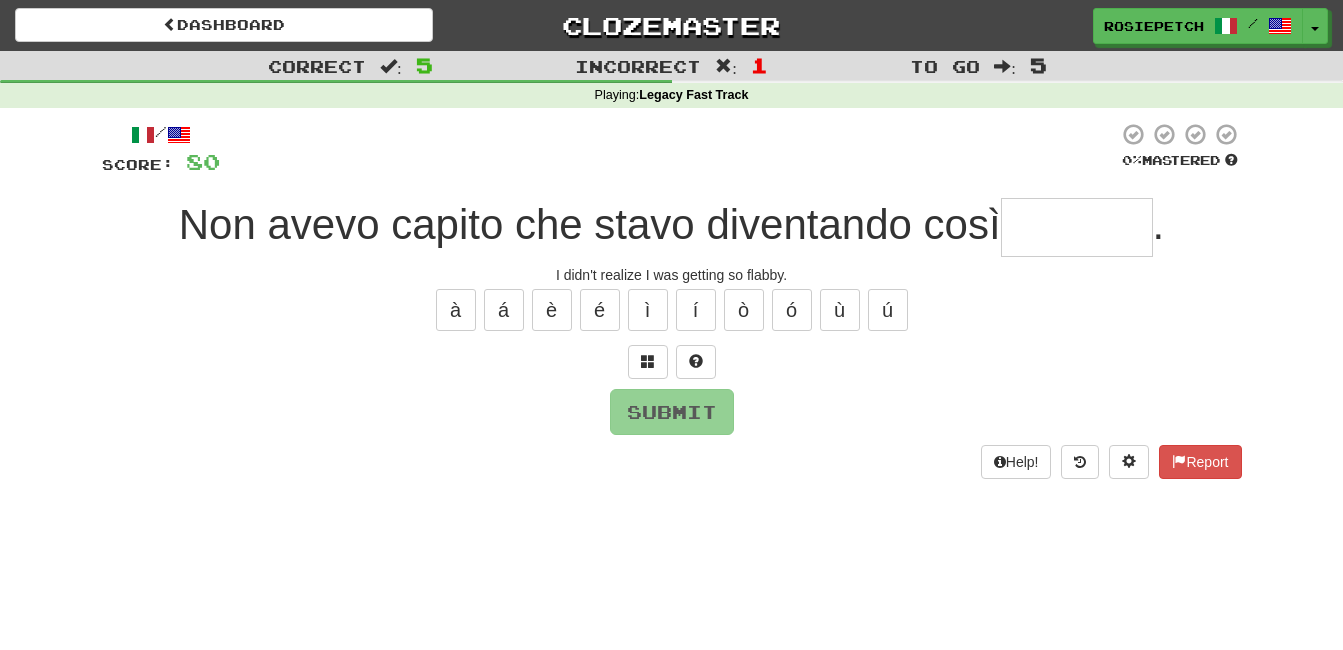 type on "********" 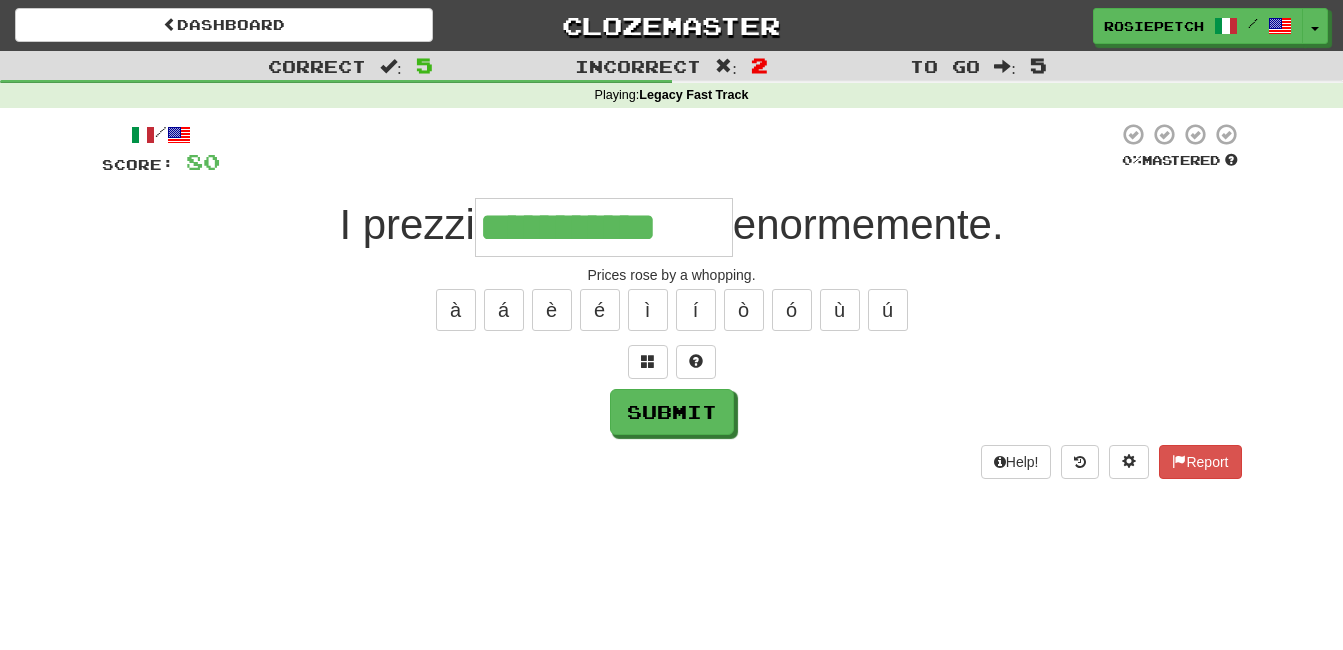 type on "**********" 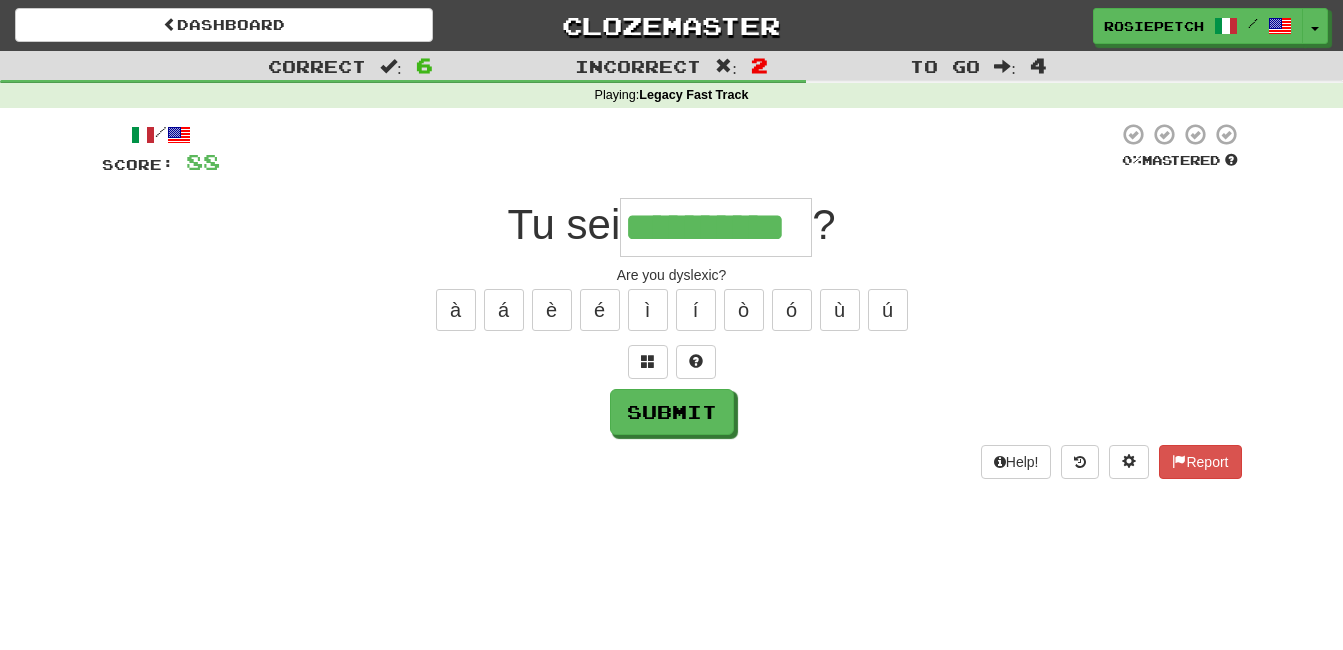 type on "**********" 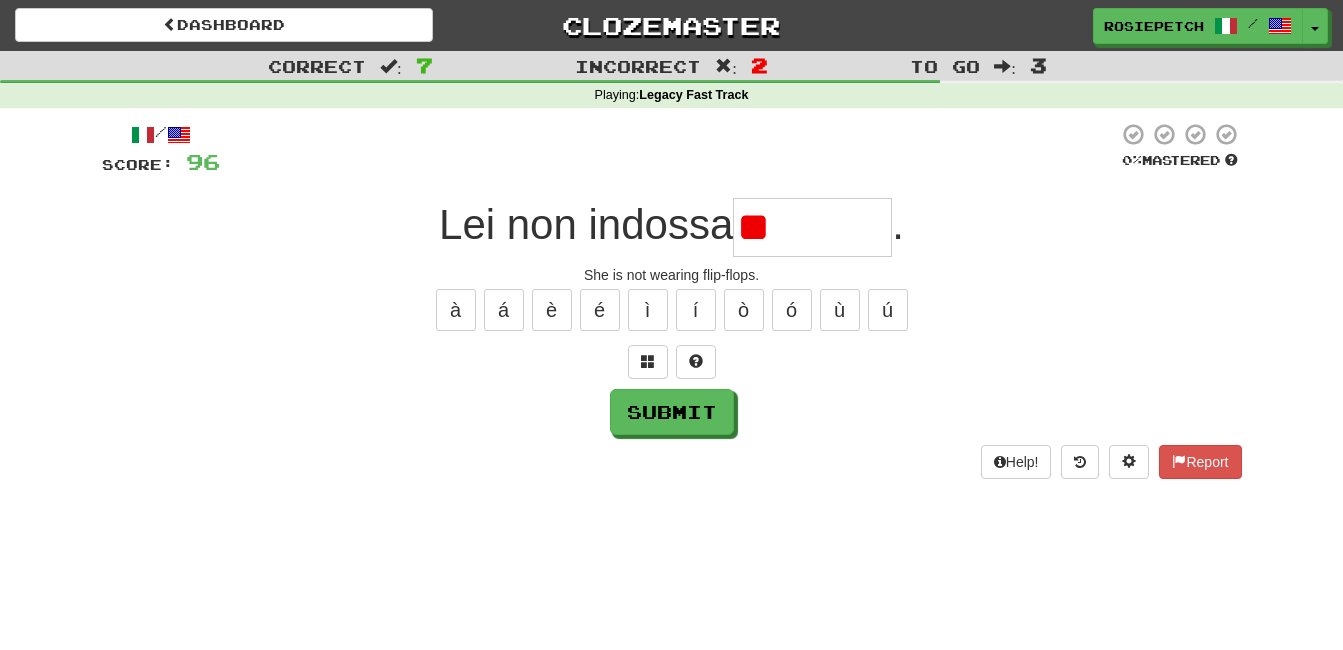 type on "*" 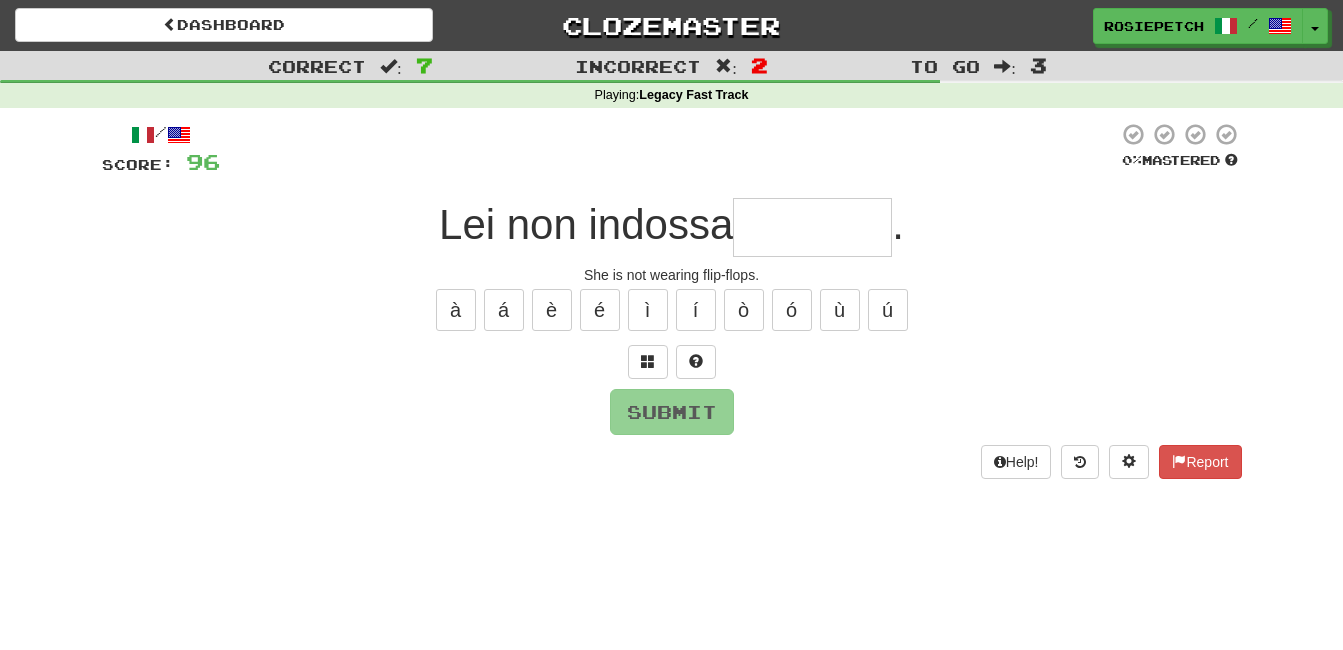 type on "*********" 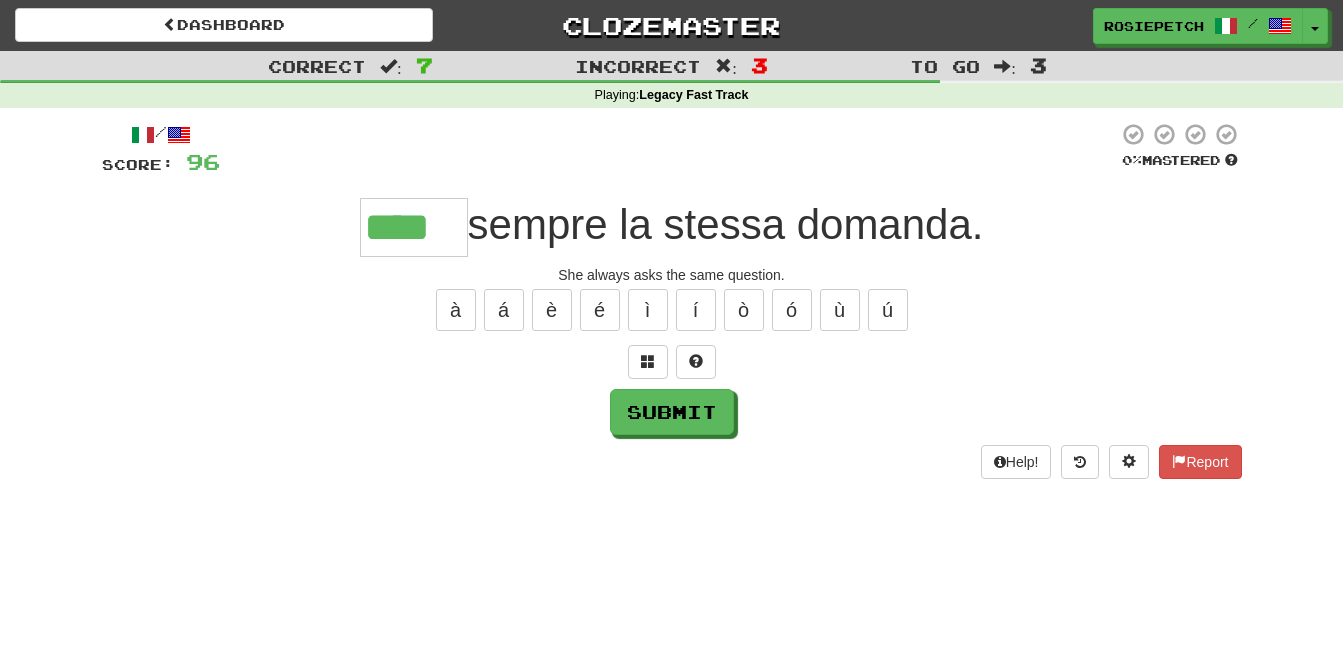 type on "****" 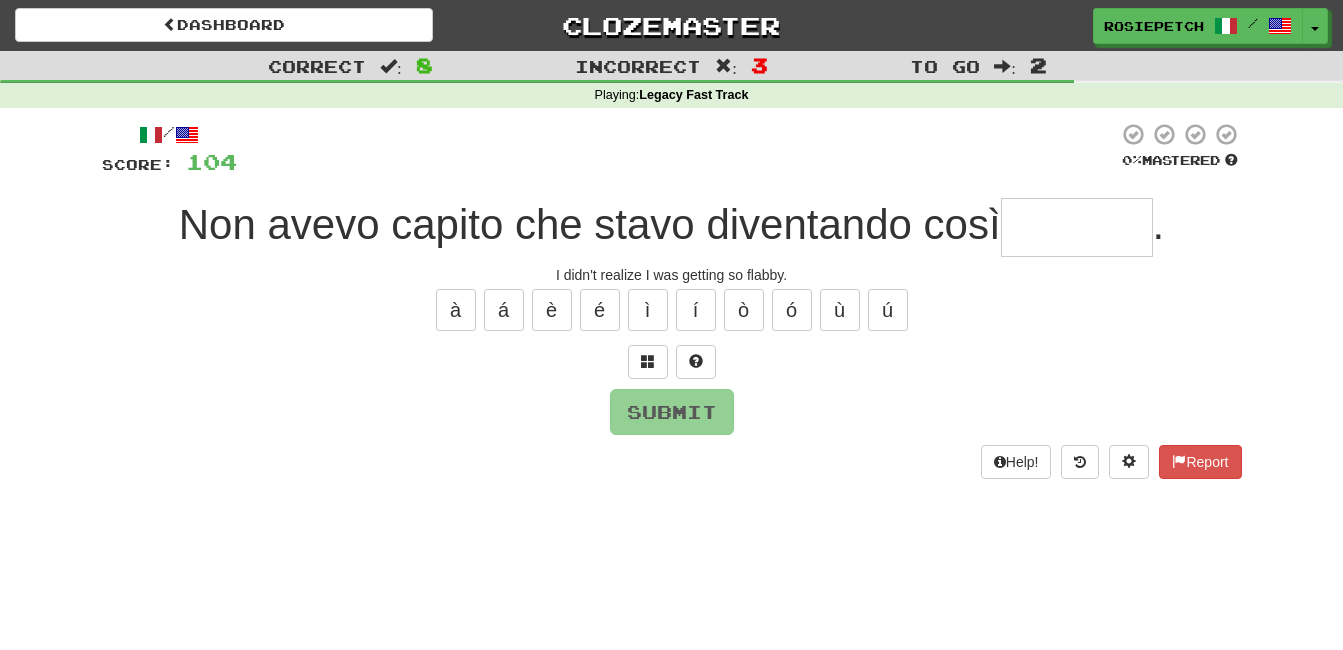 type on "********" 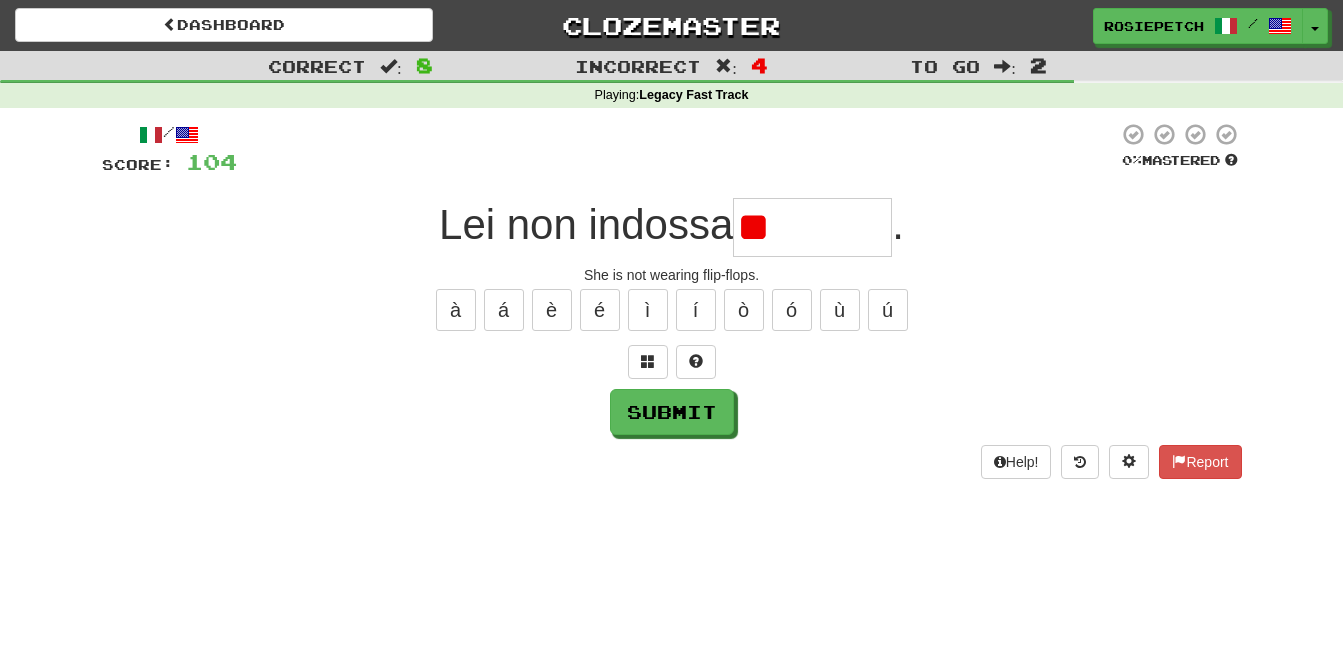 type on "*" 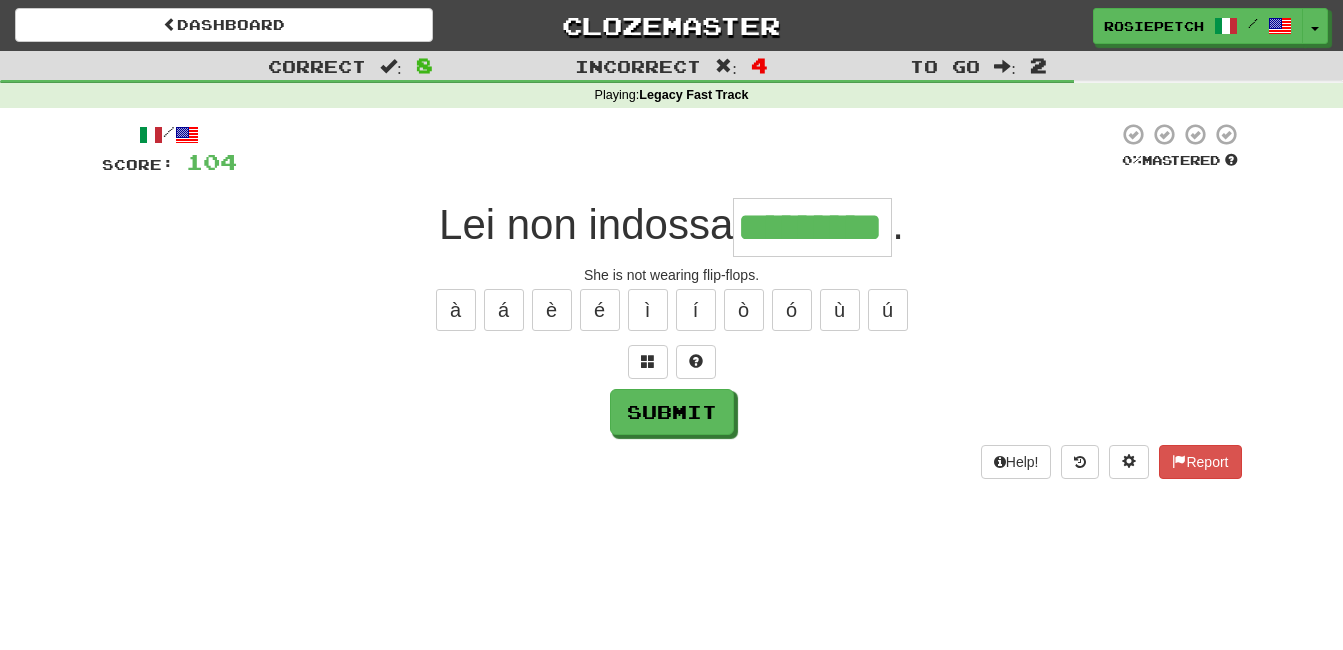 type on "*********" 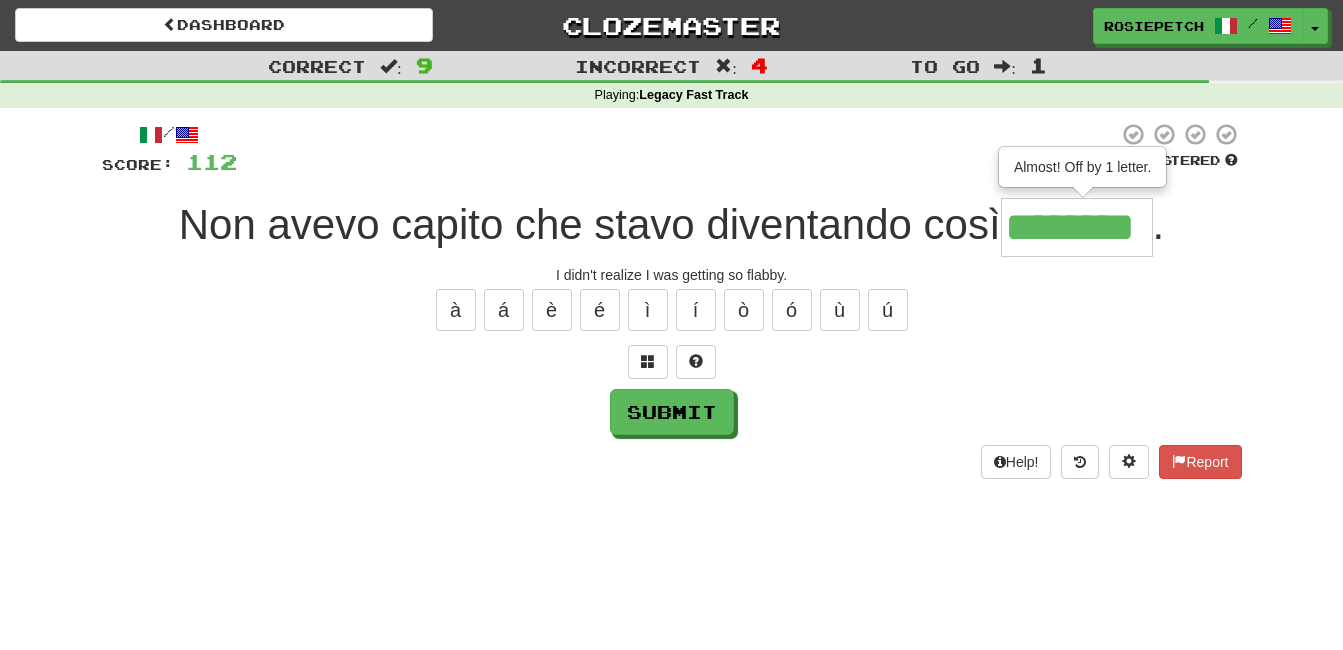 type on "********" 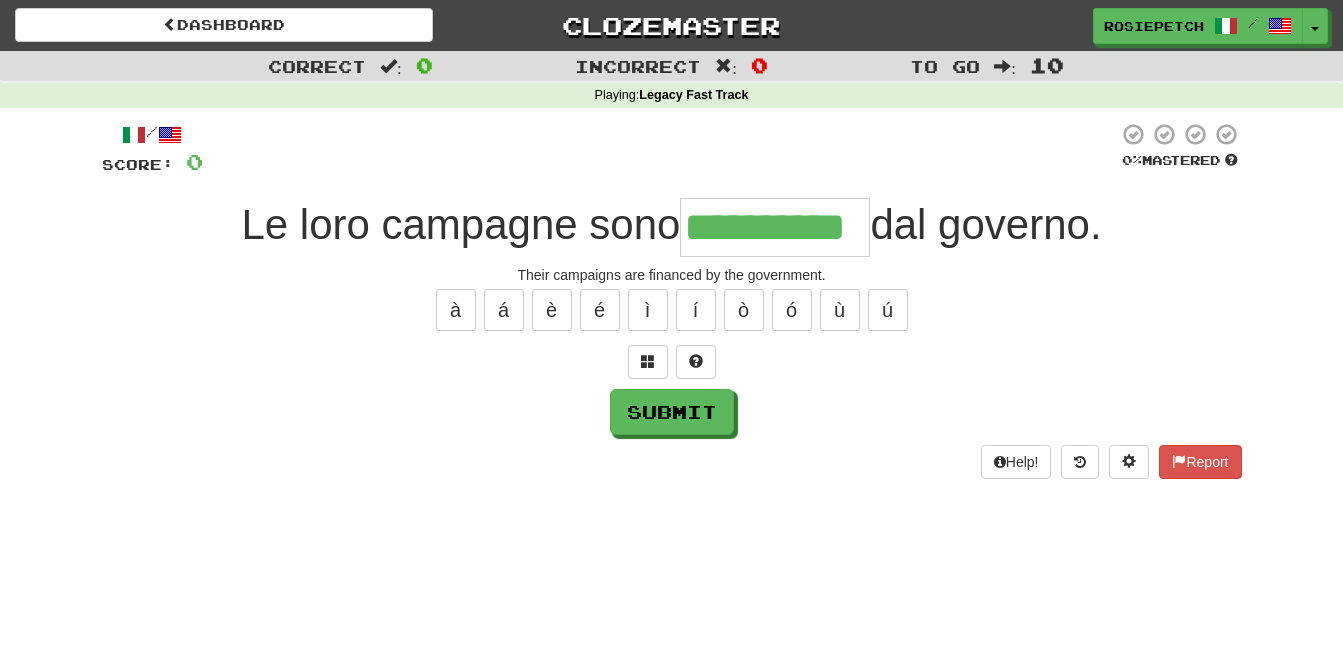 type on "**********" 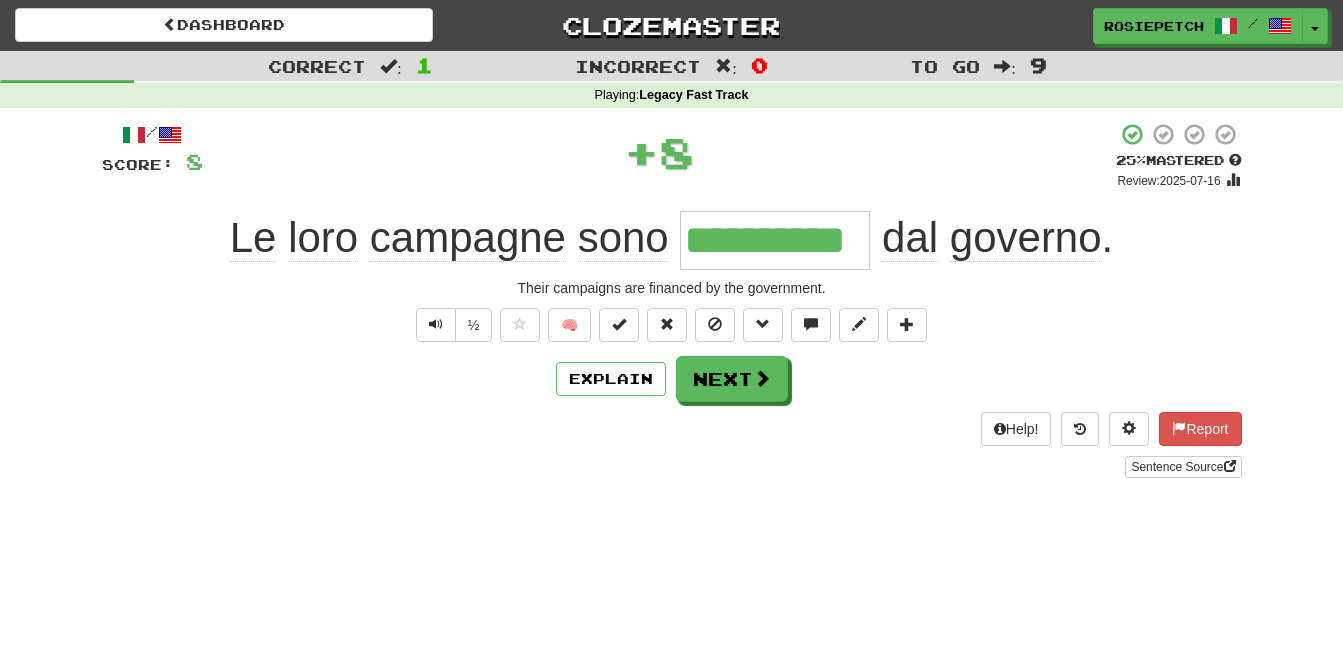type 